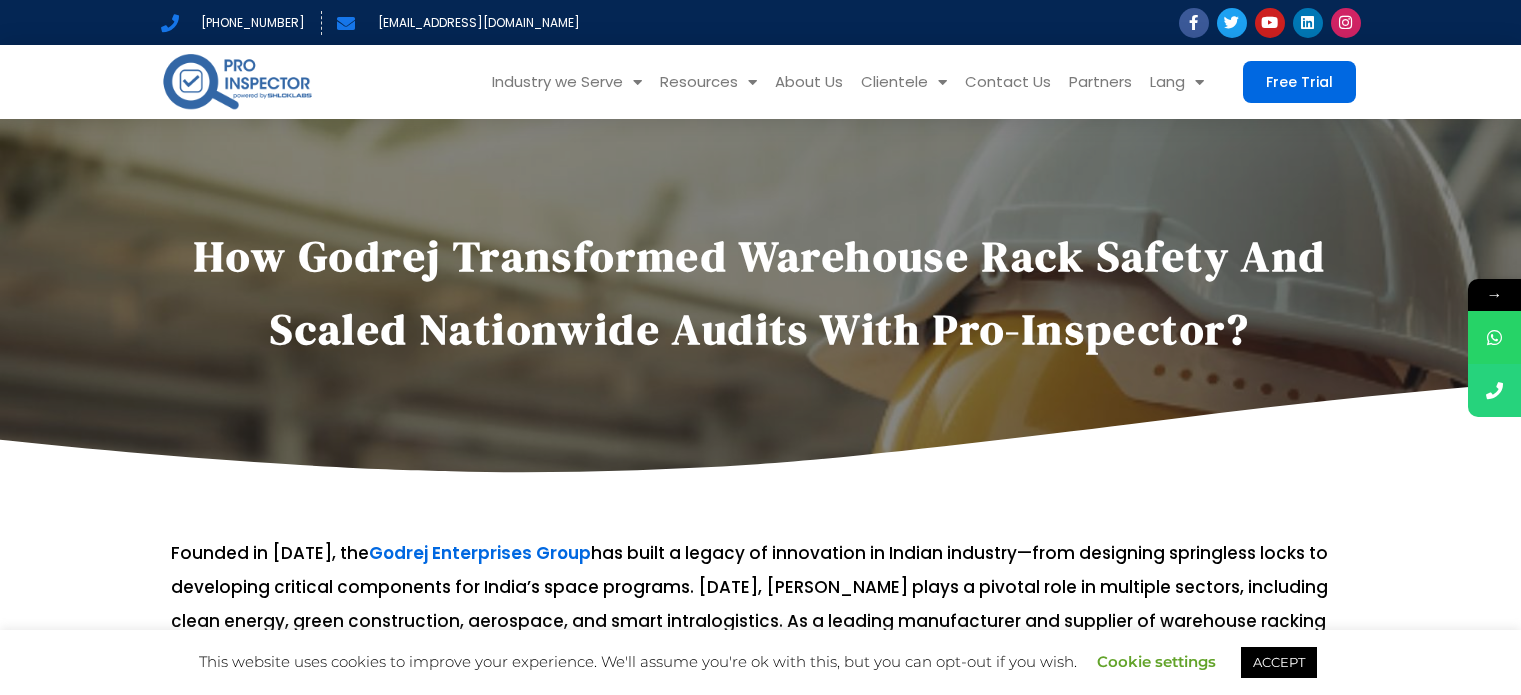 scroll, scrollTop: 0, scrollLeft: 0, axis: both 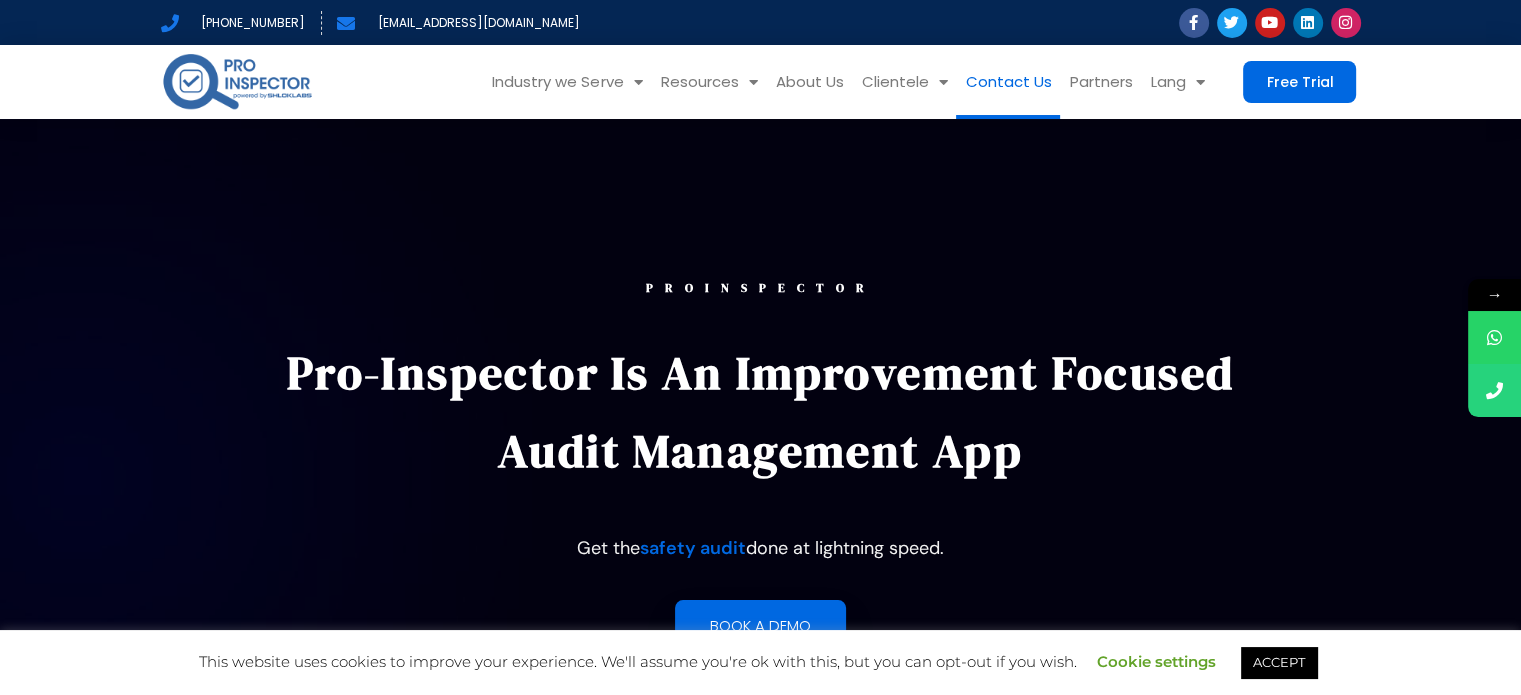 click on "Contact Us" 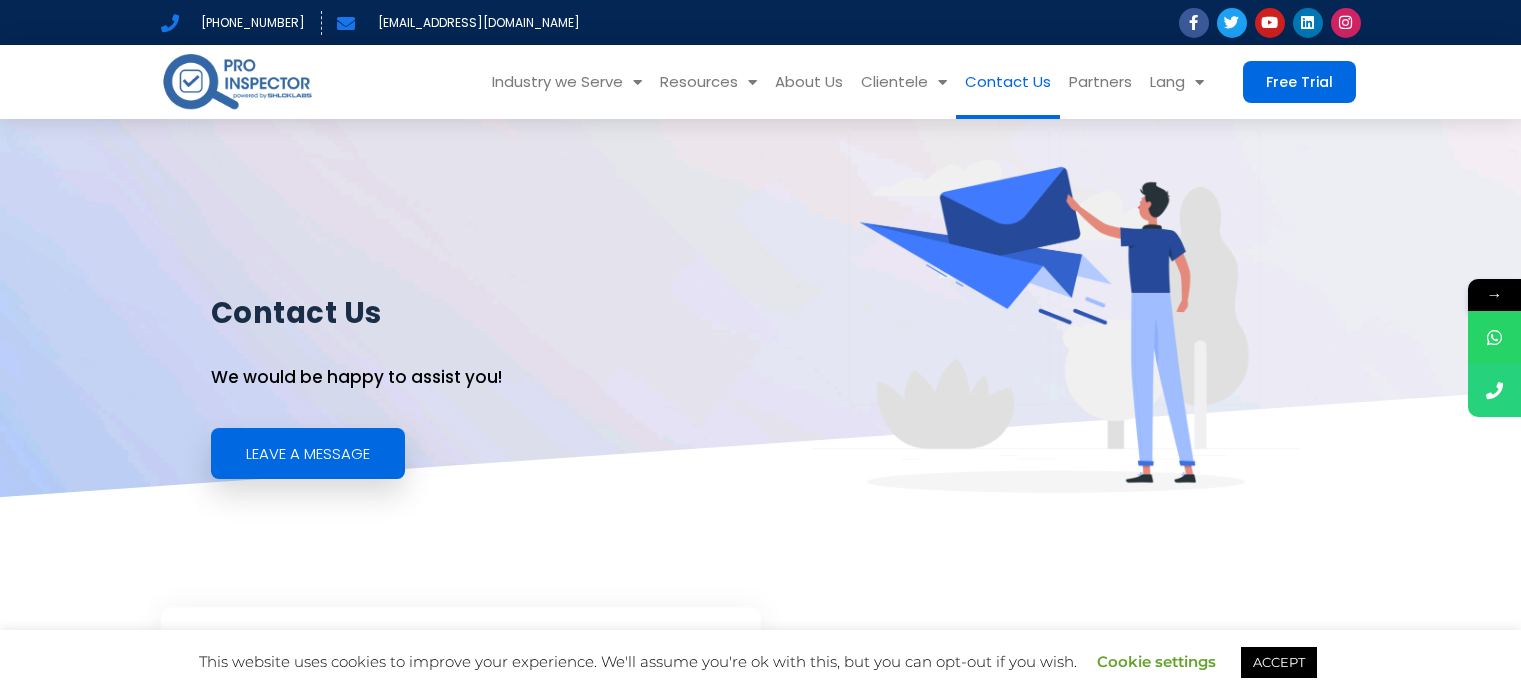 scroll, scrollTop: 0, scrollLeft: 0, axis: both 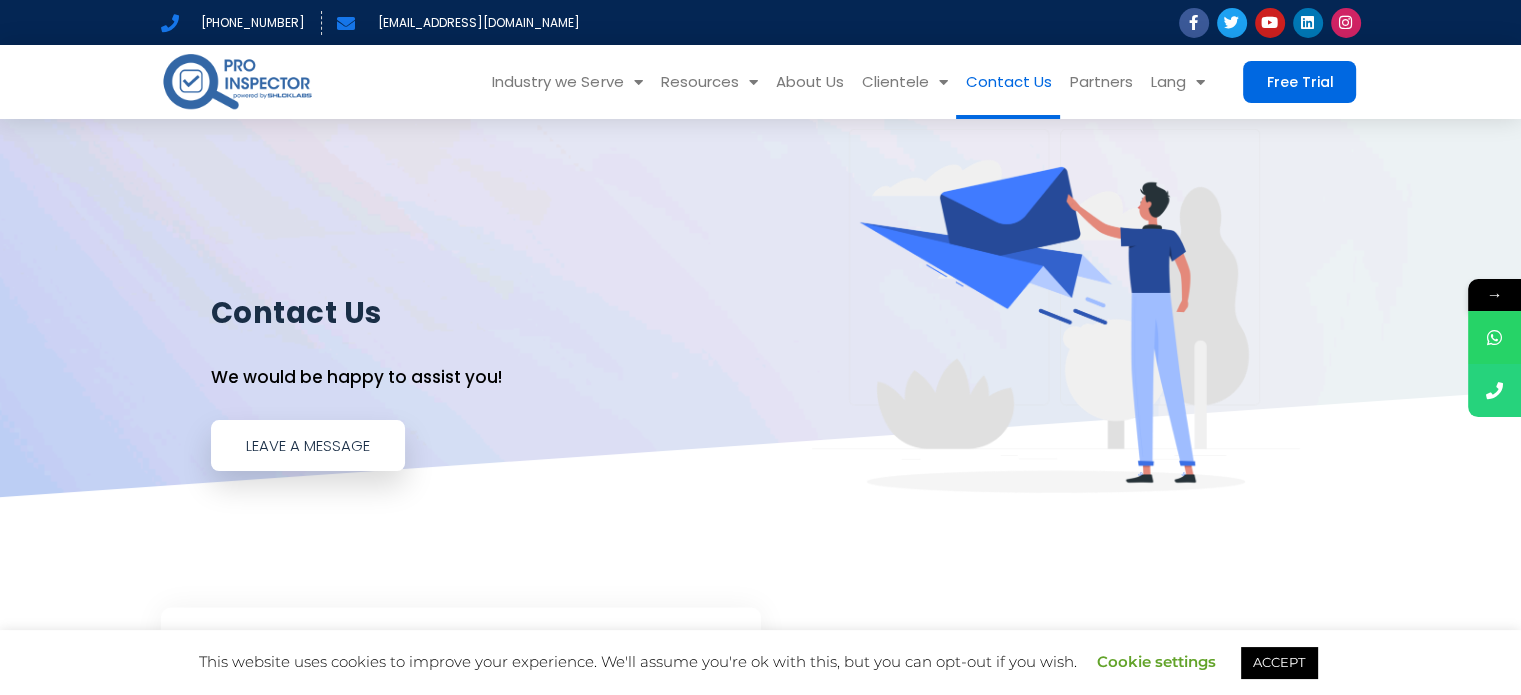 click on "Leave a Message" at bounding box center (308, 445) 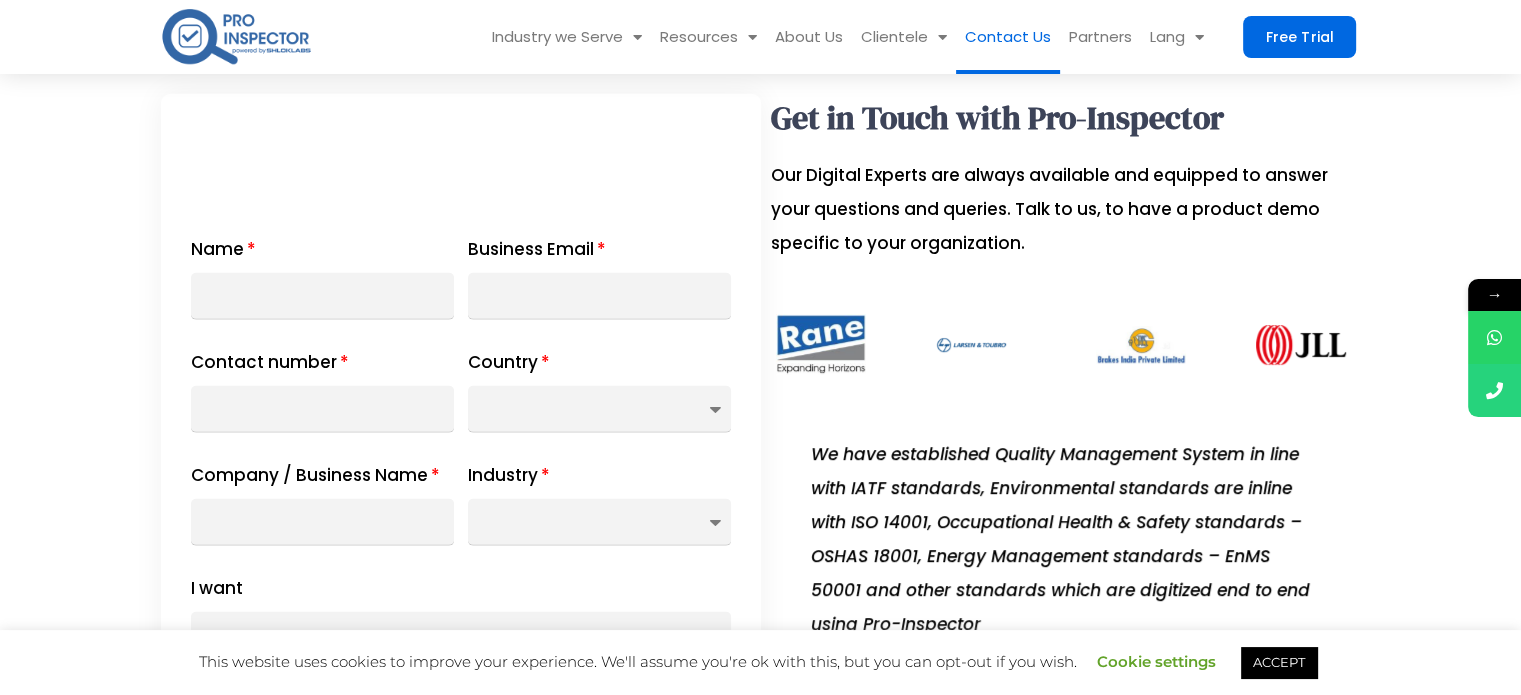 scroll, scrollTop: 545, scrollLeft: 0, axis: vertical 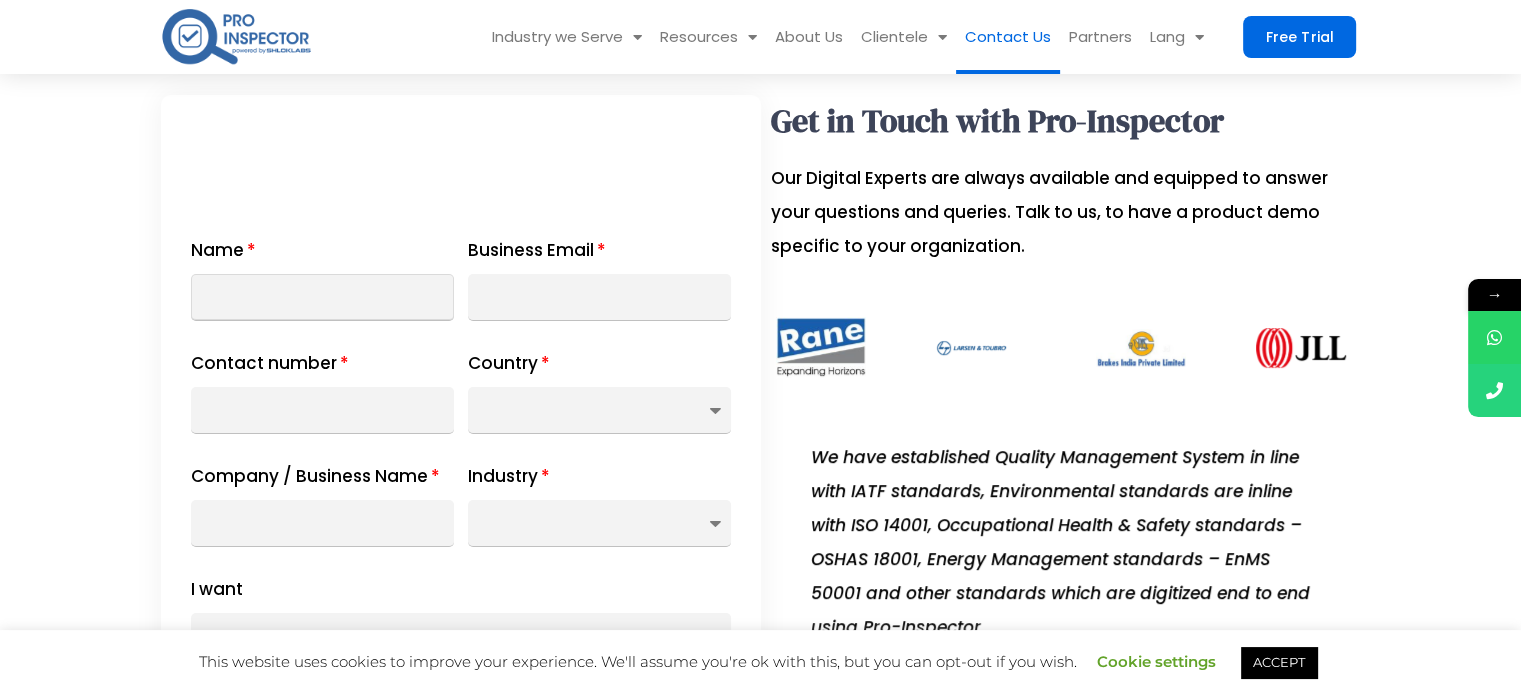 click on "Name" at bounding box center (322, 297) 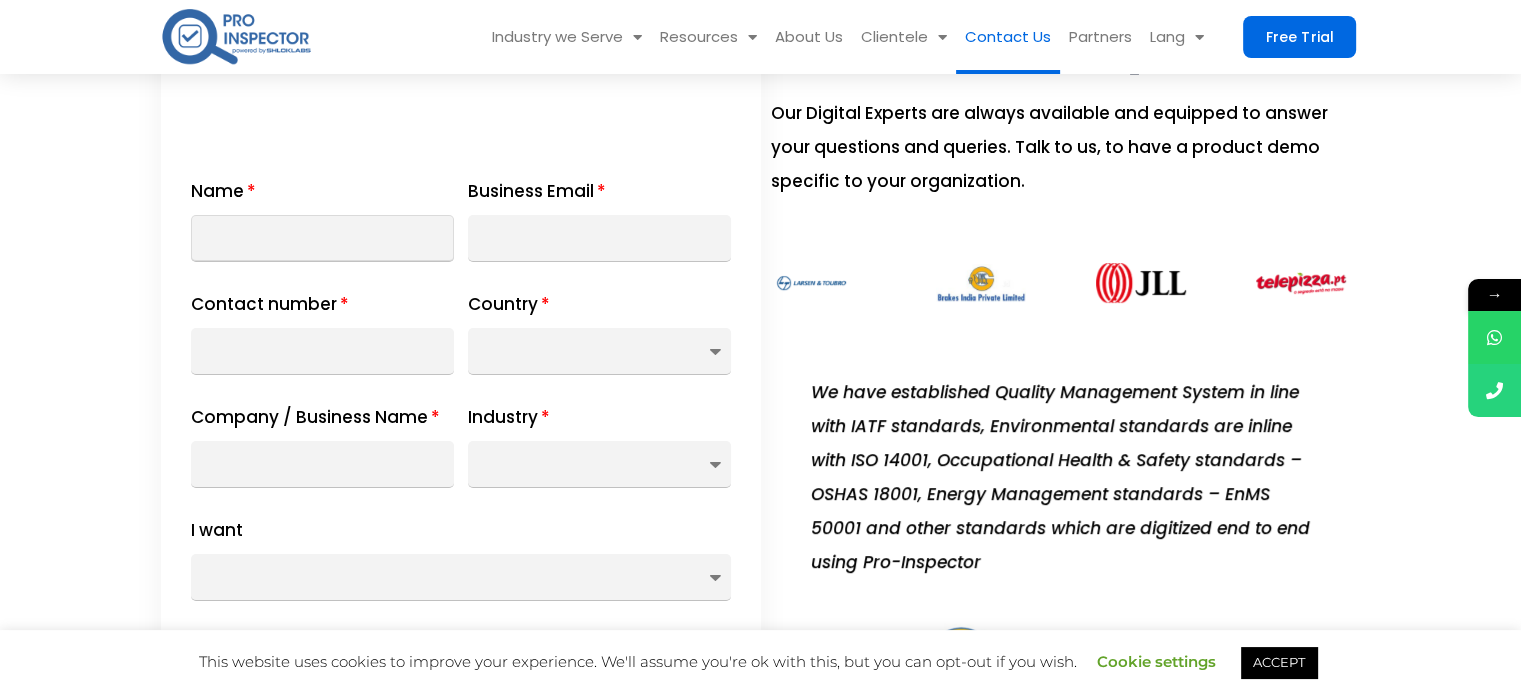 scroll, scrollTop: 645, scrollLeft: 0, axis: vertical 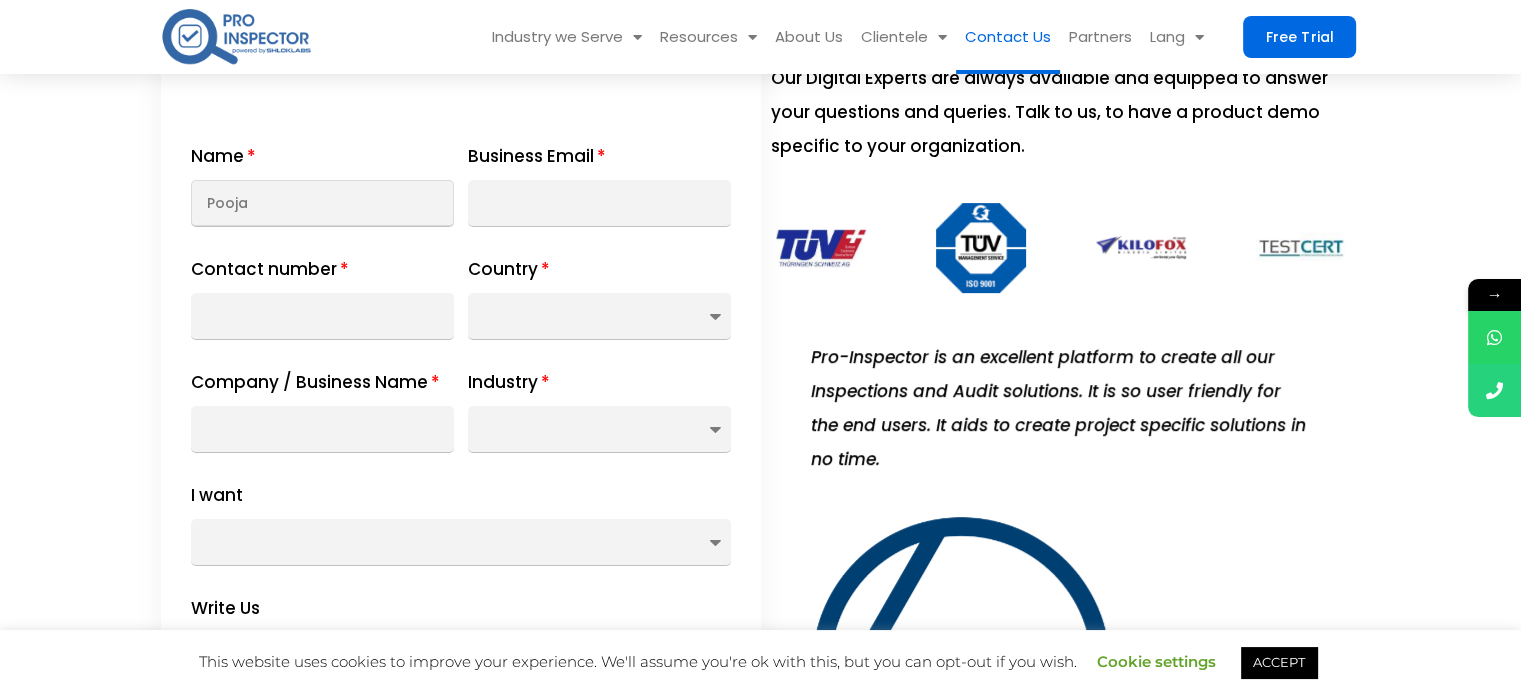type on "Pooja" 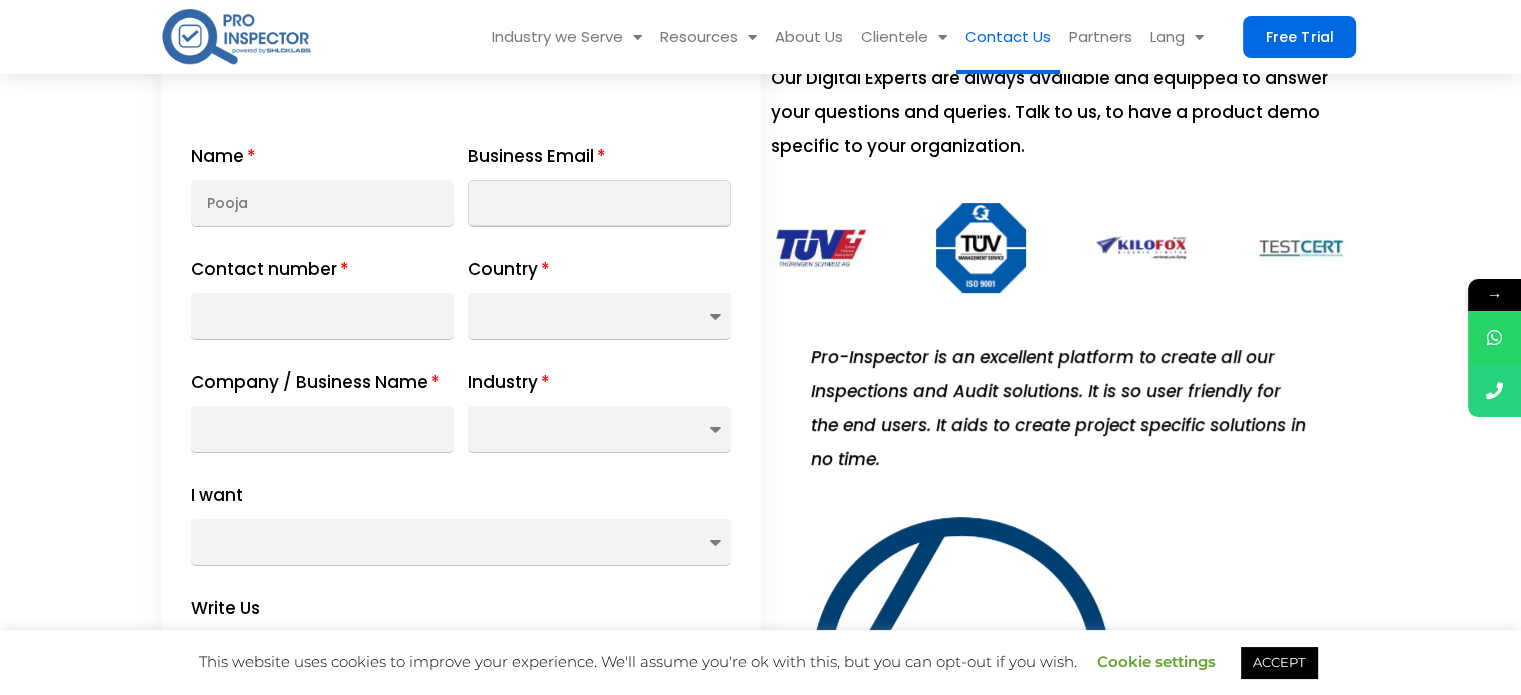 click on "Business Email" at bounding box center (599, 203) 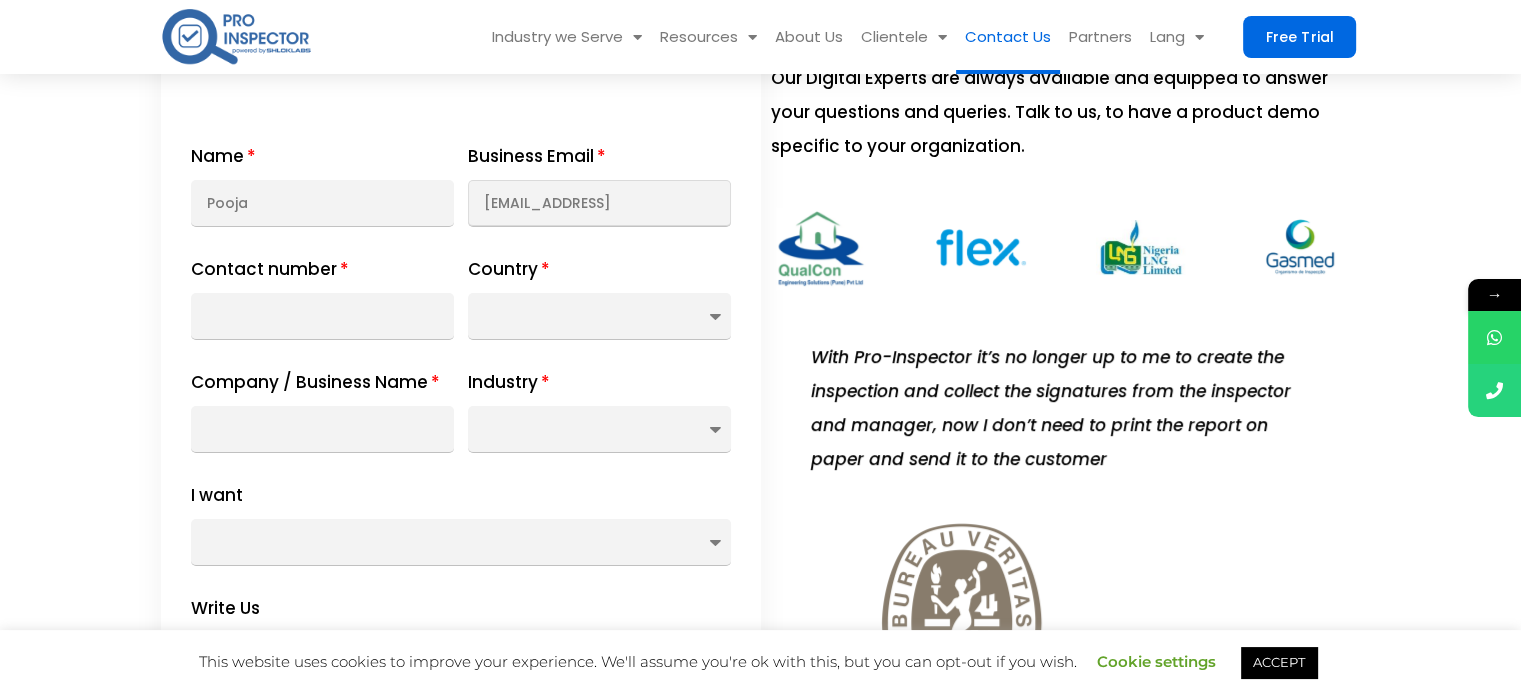 type on "[EMAIL_ADDRESS]" 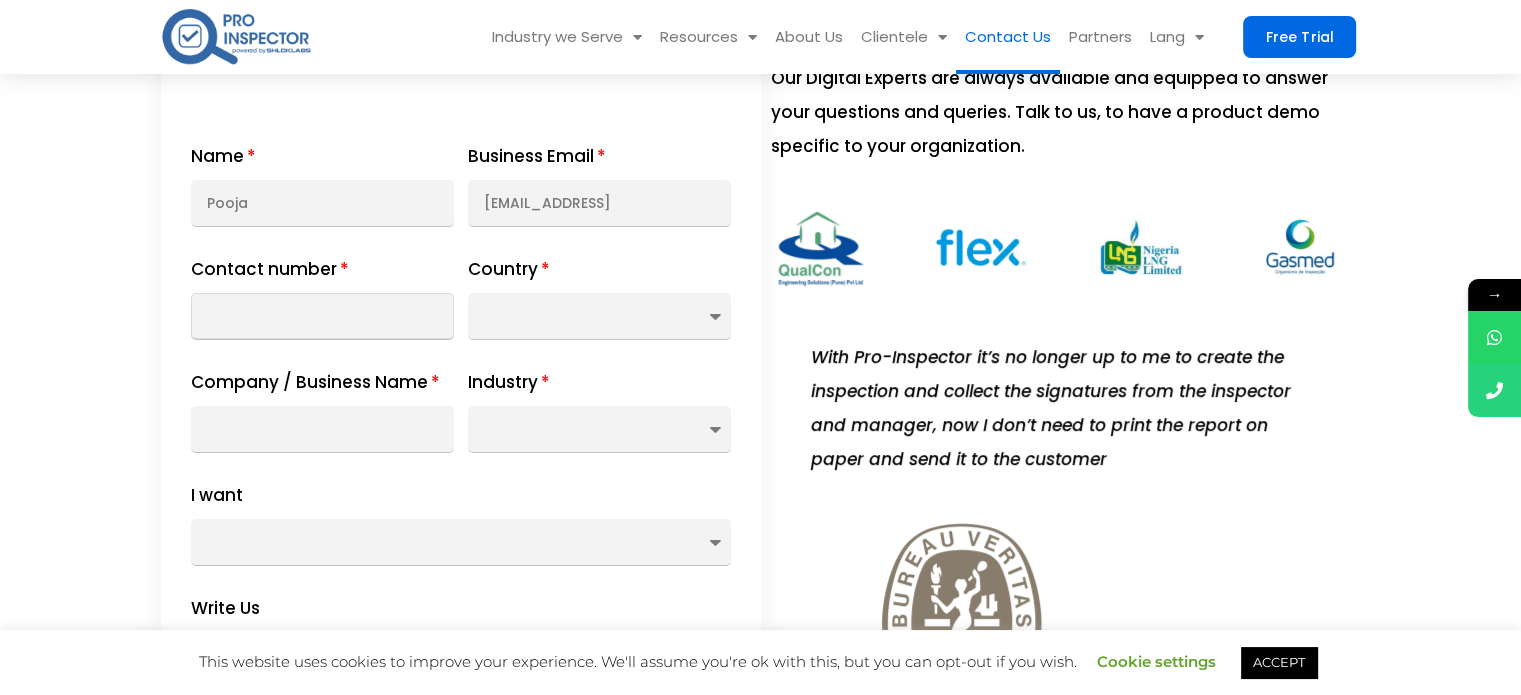 click on "Contact number" at bounding box center [322, 316] 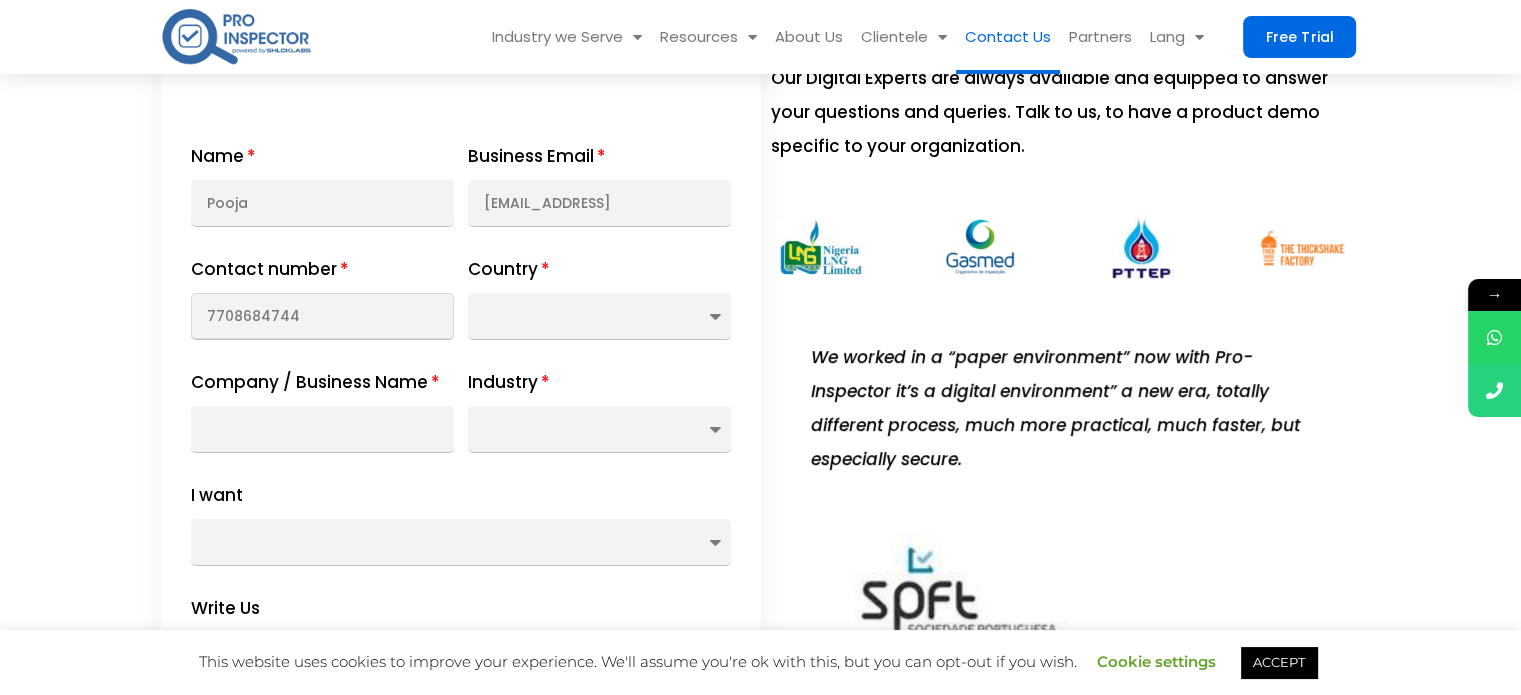 type on "7708684744" 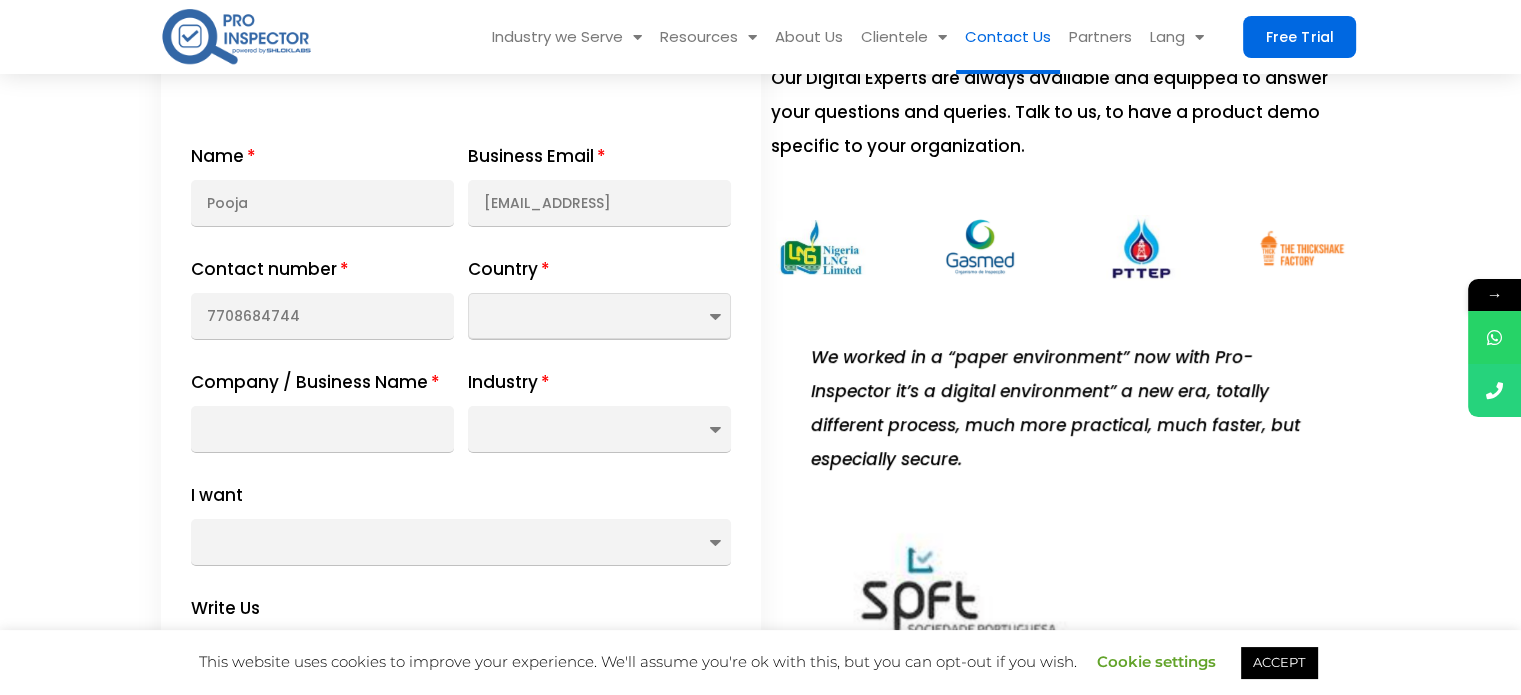 click on "Afghanistan
Albania
Algeria
Andorra
Angola
Antigua and Barbuda
Argentina
Armenia
Australia
Austria
Azerbaijan
The Bahamas
Bahrain
Bangladesh
Barbados
Belarus
Belgium
Belize
Benin
Bhutan
Bolivia
Bosnia and Herzegovina
Botswana
Brazil
Brunei
Bulgaria
Burkina Faso
Burundi
Cambodia
Cameroon
Canada
Cape Verde
Central African Republic
Chad
Chile
China
Colombia
Comoros
Congo, Republic of the
Congo, Democratic Republic of the
Costa Rica
Cote d'Ivoire
Croatia
Cuba
Cyprus
Czech Republic
Denmark Egypt" at bounding box center [599, 316] 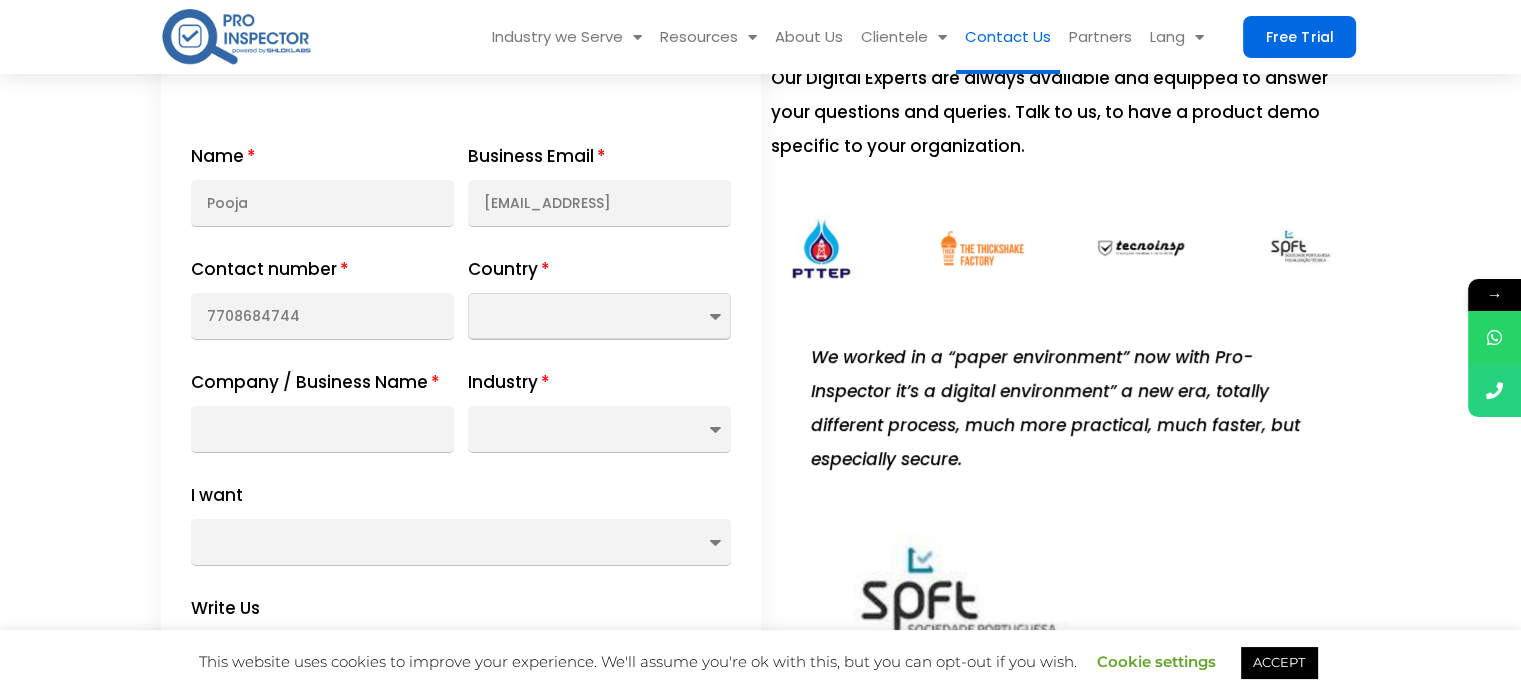 select on "India" 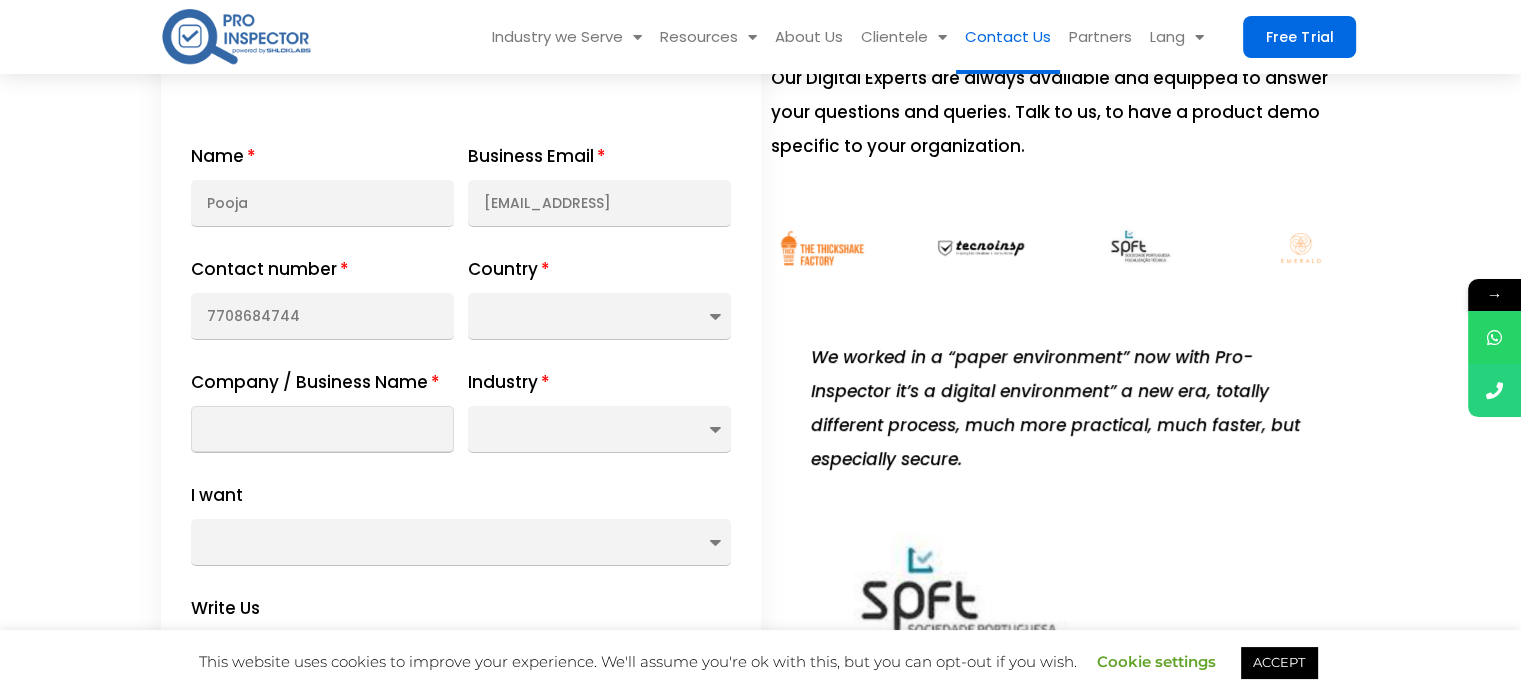 click on "Company / Business Name" at bounding box center (322, 429) 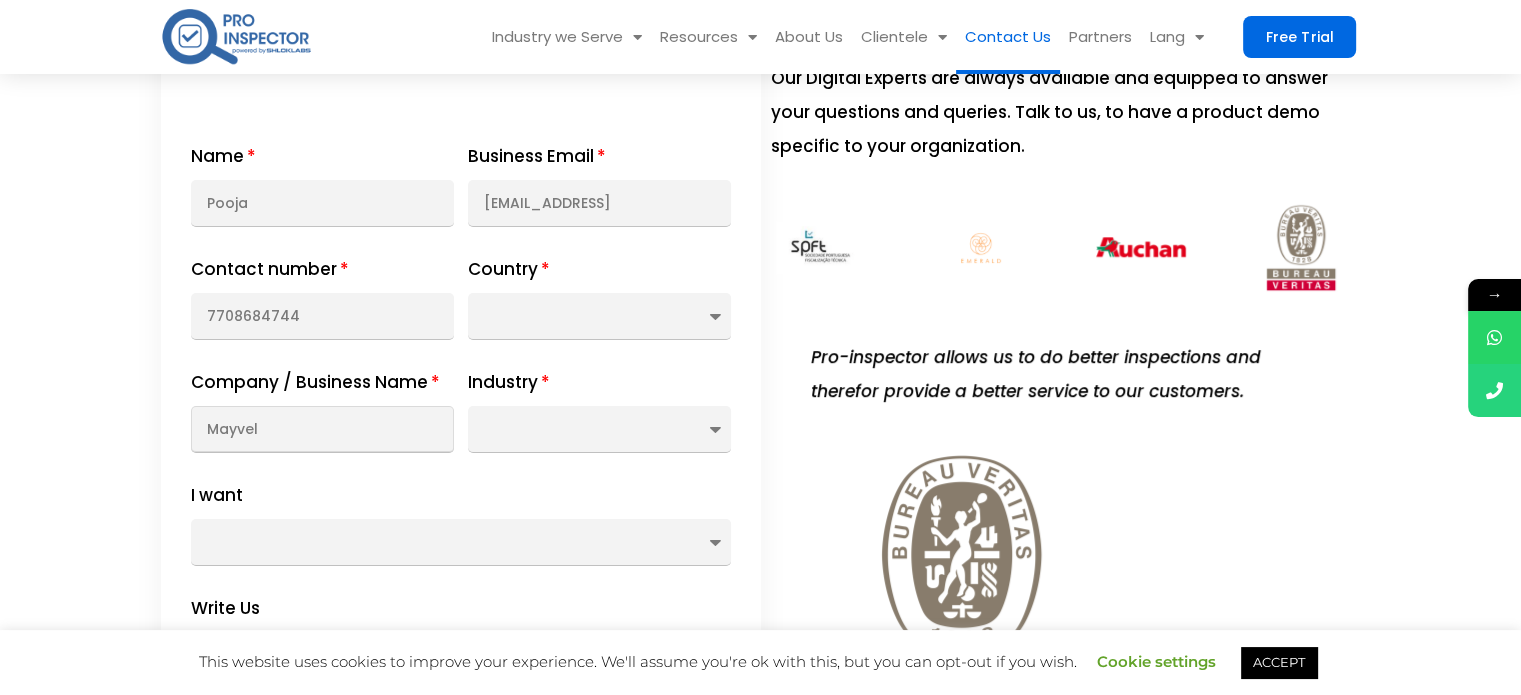 type on "Mayvel" 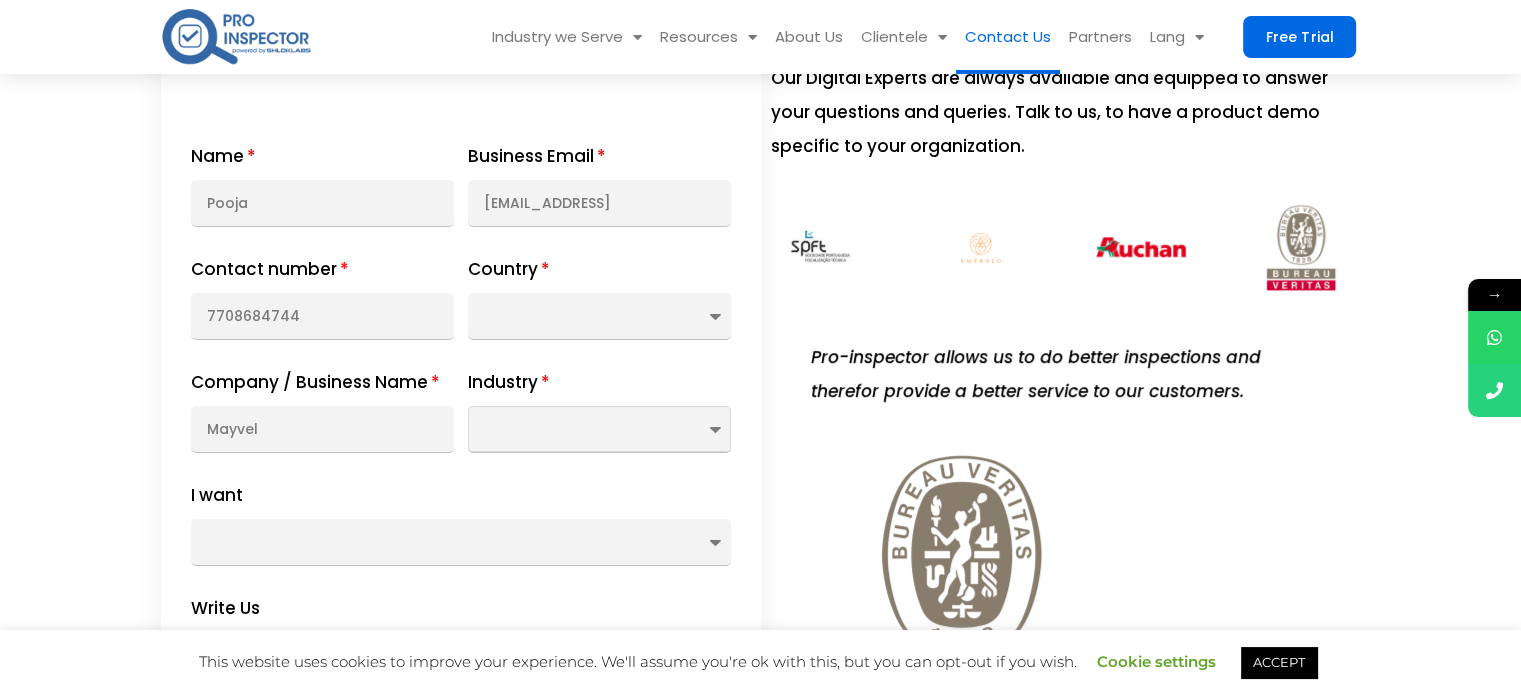 click on "Automotive
Aviation
Construction & Real Estate
Facility Management
Food & Beverage
Health & Safety
Hospitality
Manufacturing
Oil & Gas
Retail & Franchise
Transport & Logistics" at bounding box center (599, 429) 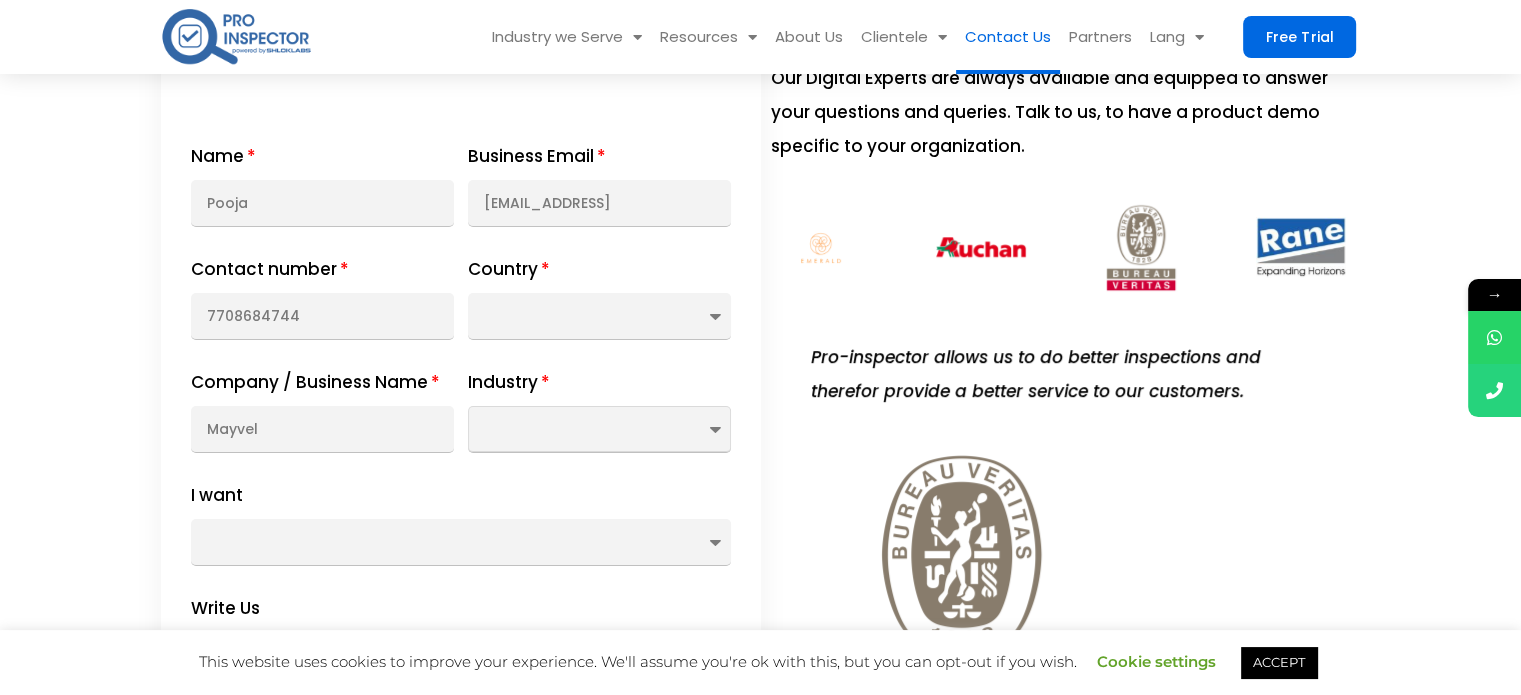 select on "Oil & Gas" 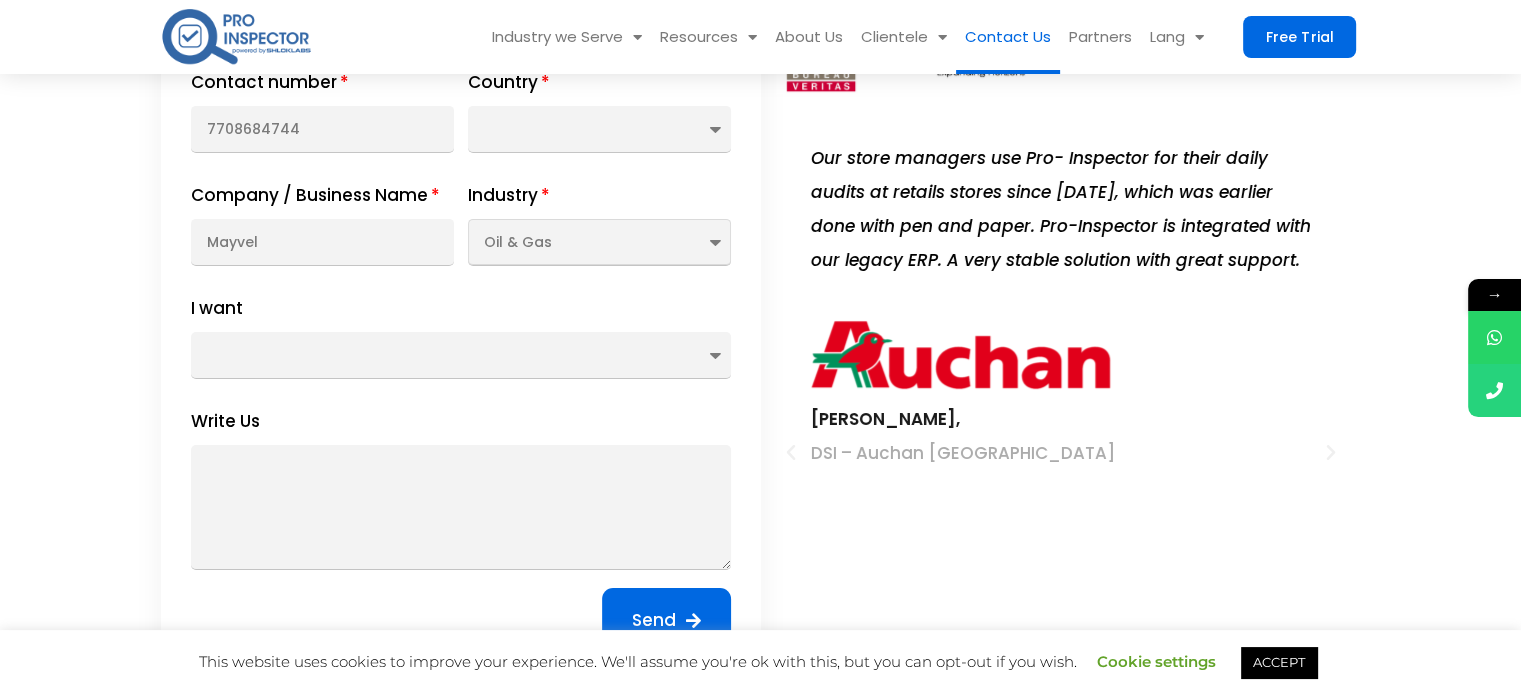 scroll, scrollTop: 845, scrollLeft: 0, axis: vertical 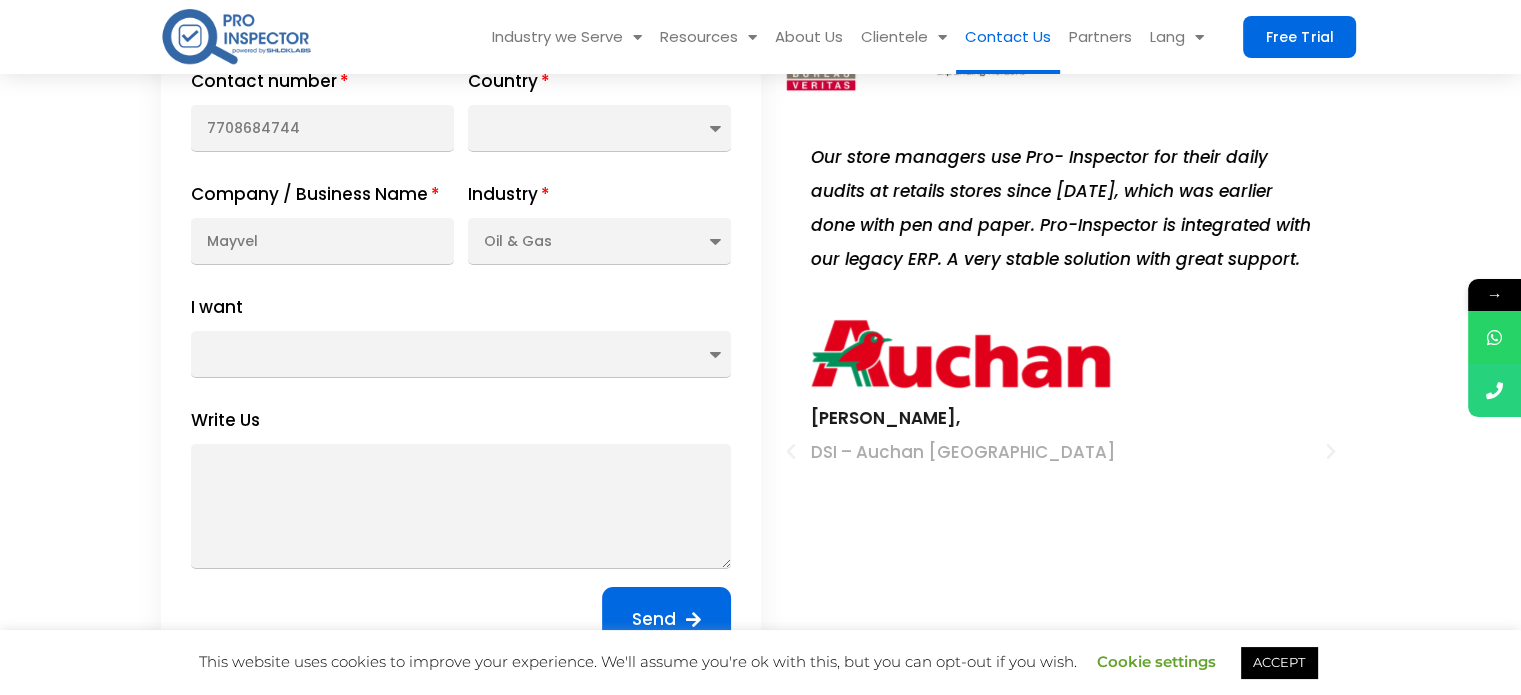 click at bounding box center (693, 619) 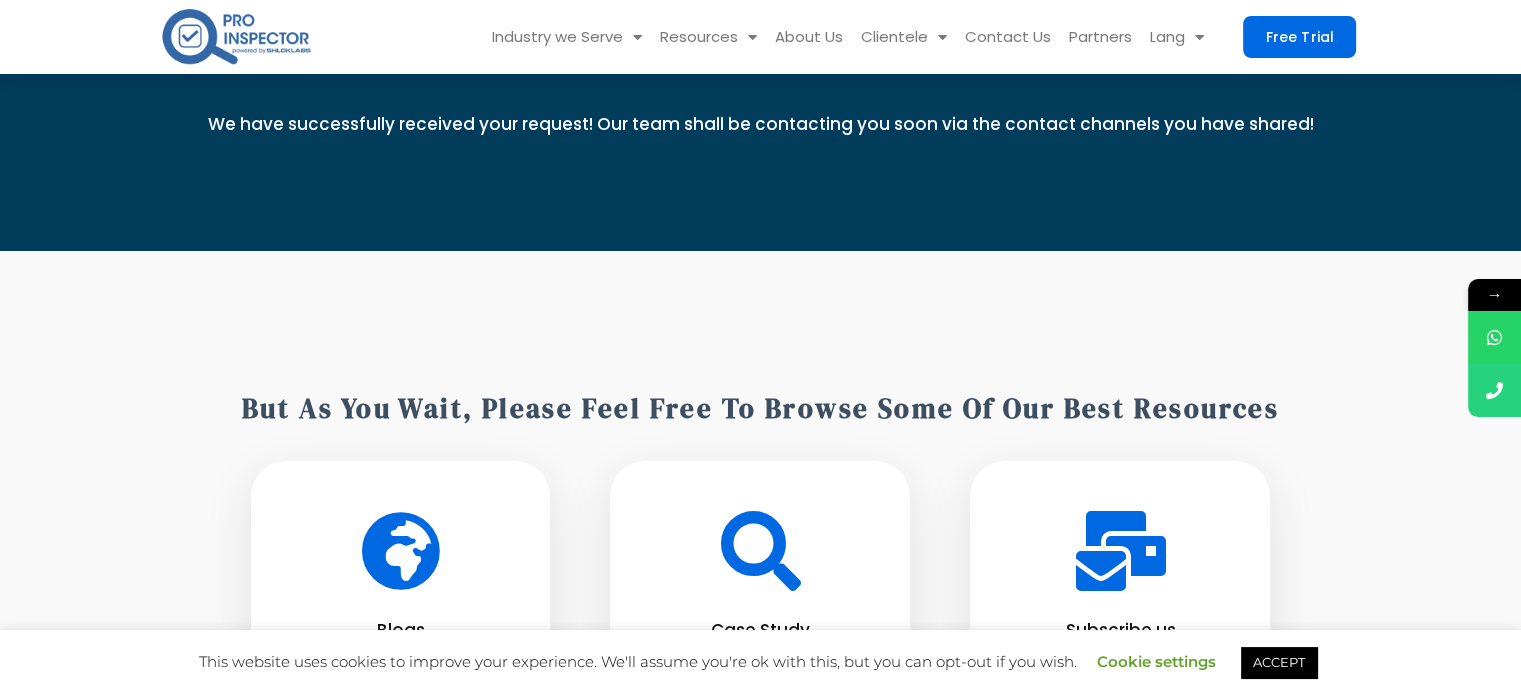 scroll, scrollTop: 0, scrollLeft: 0, axis: both 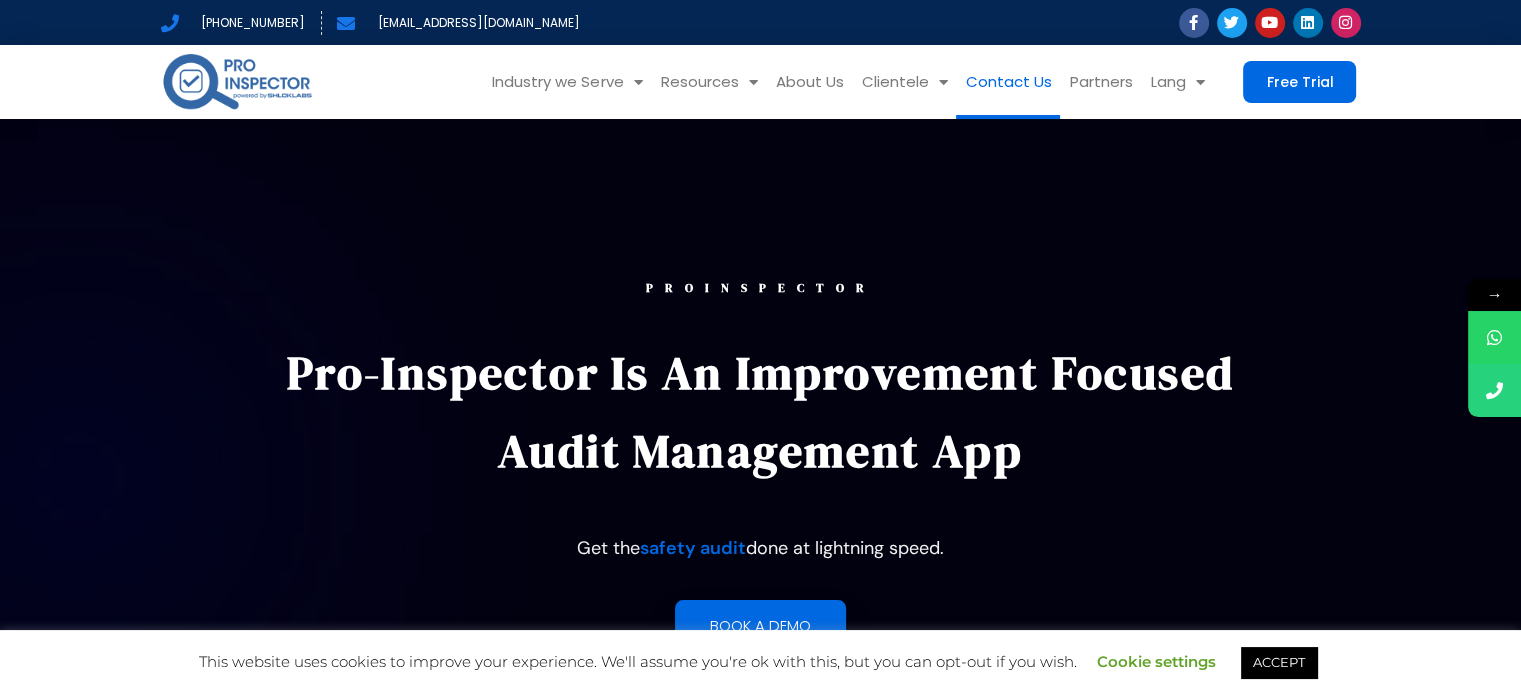 click on "Contact Us" 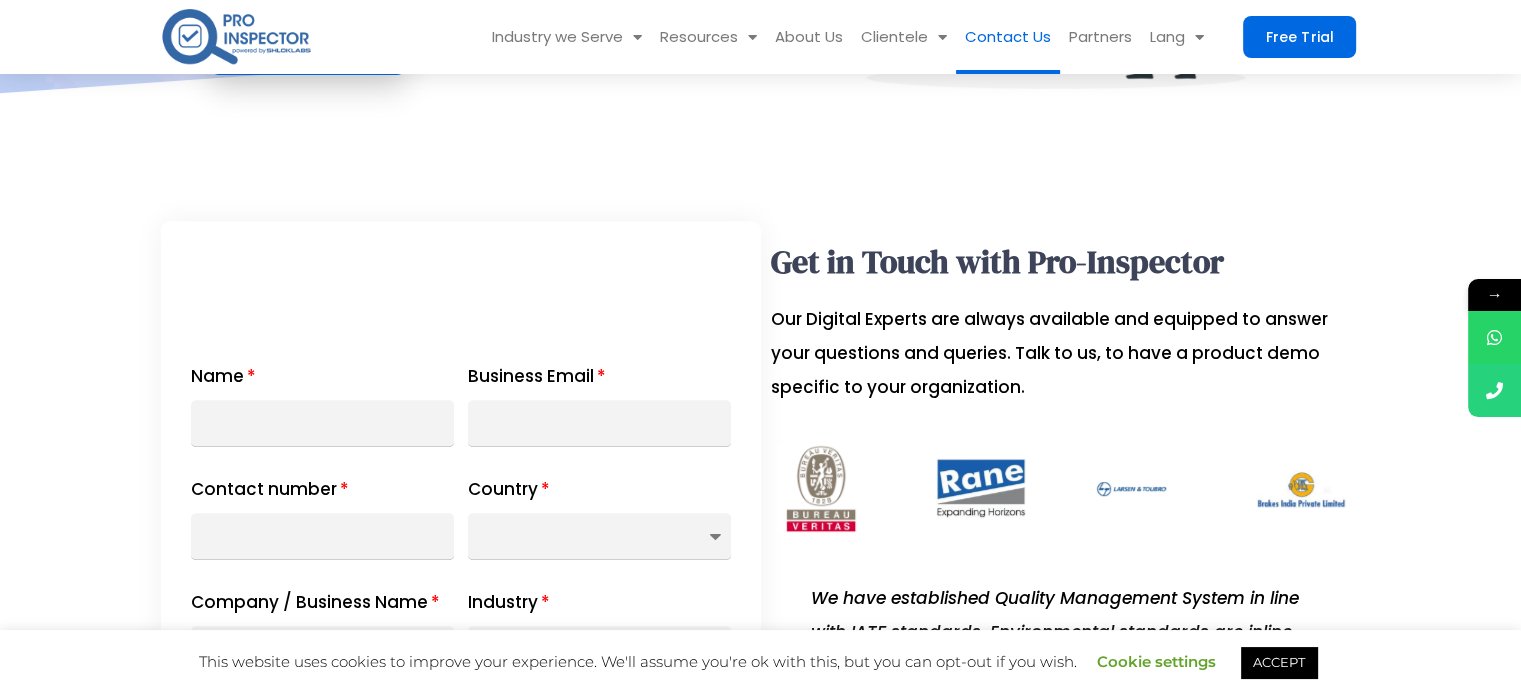 scroll, scrollTop: 500, scrollLeft: 0, axis: vertical 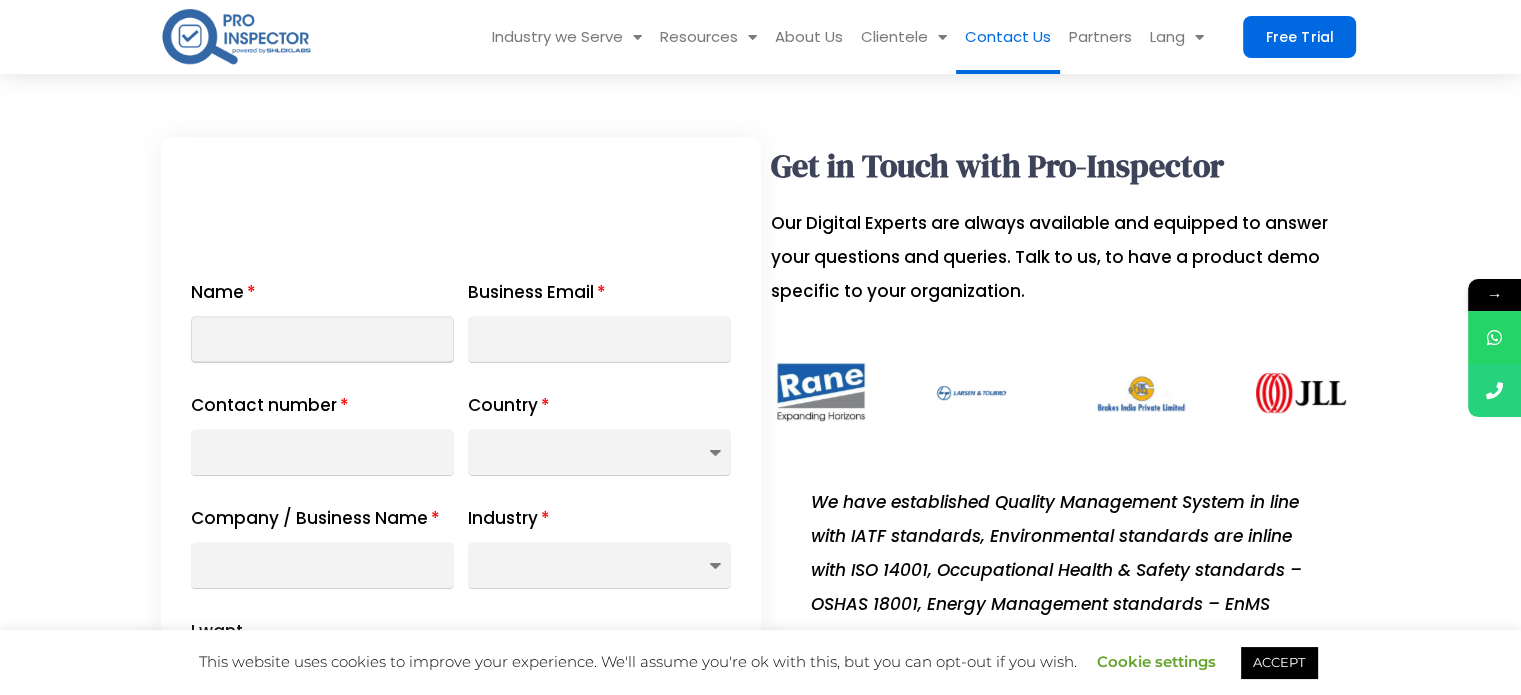 click on "Name" at bounding box center [322, 340] 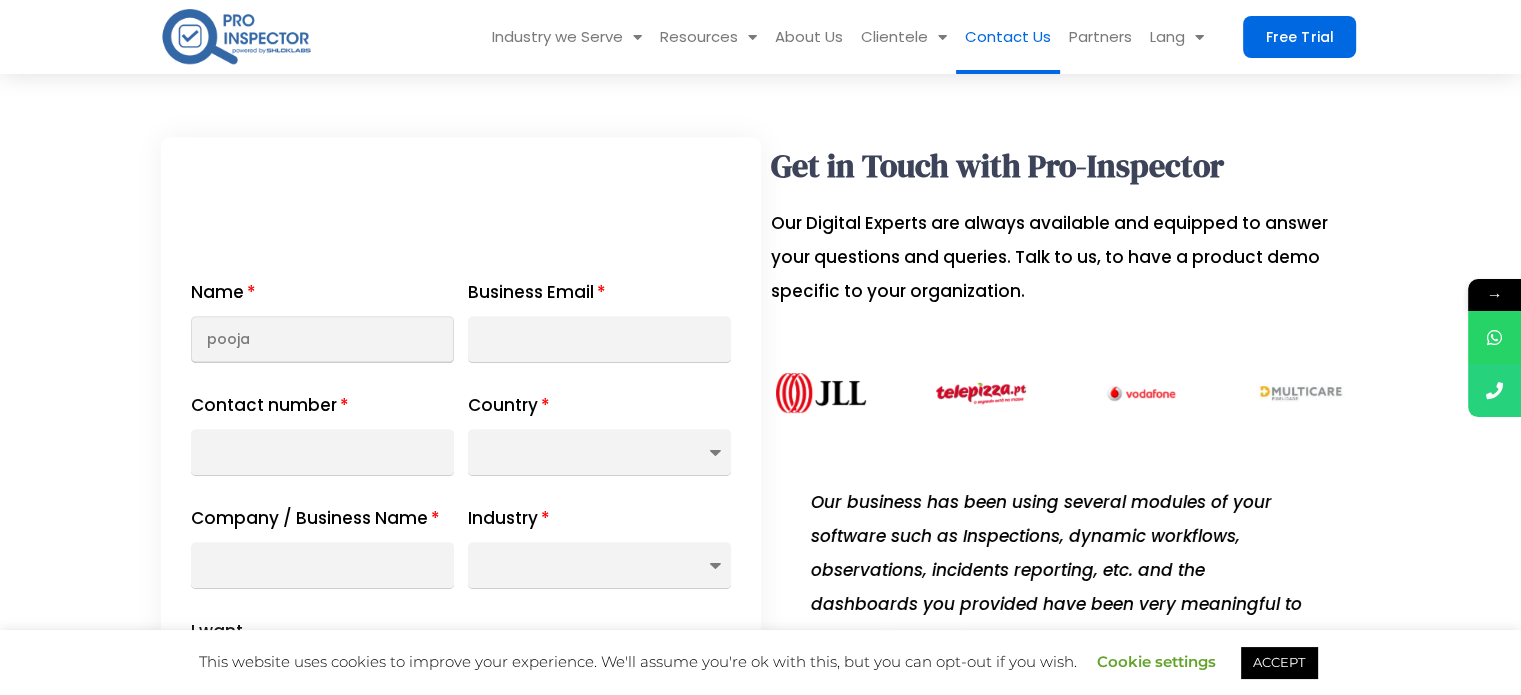 type on "pooja" 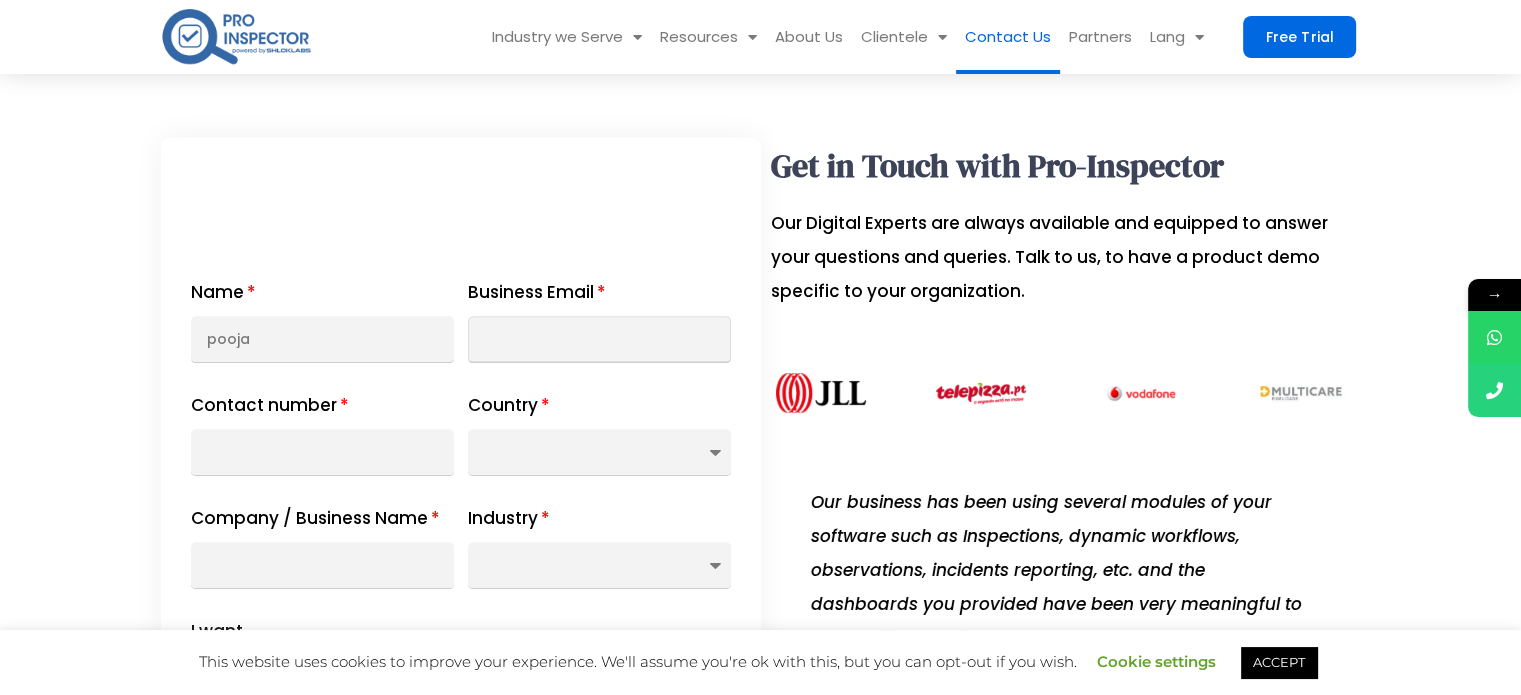 click on "Business Email" at bounding box center [599, 340] 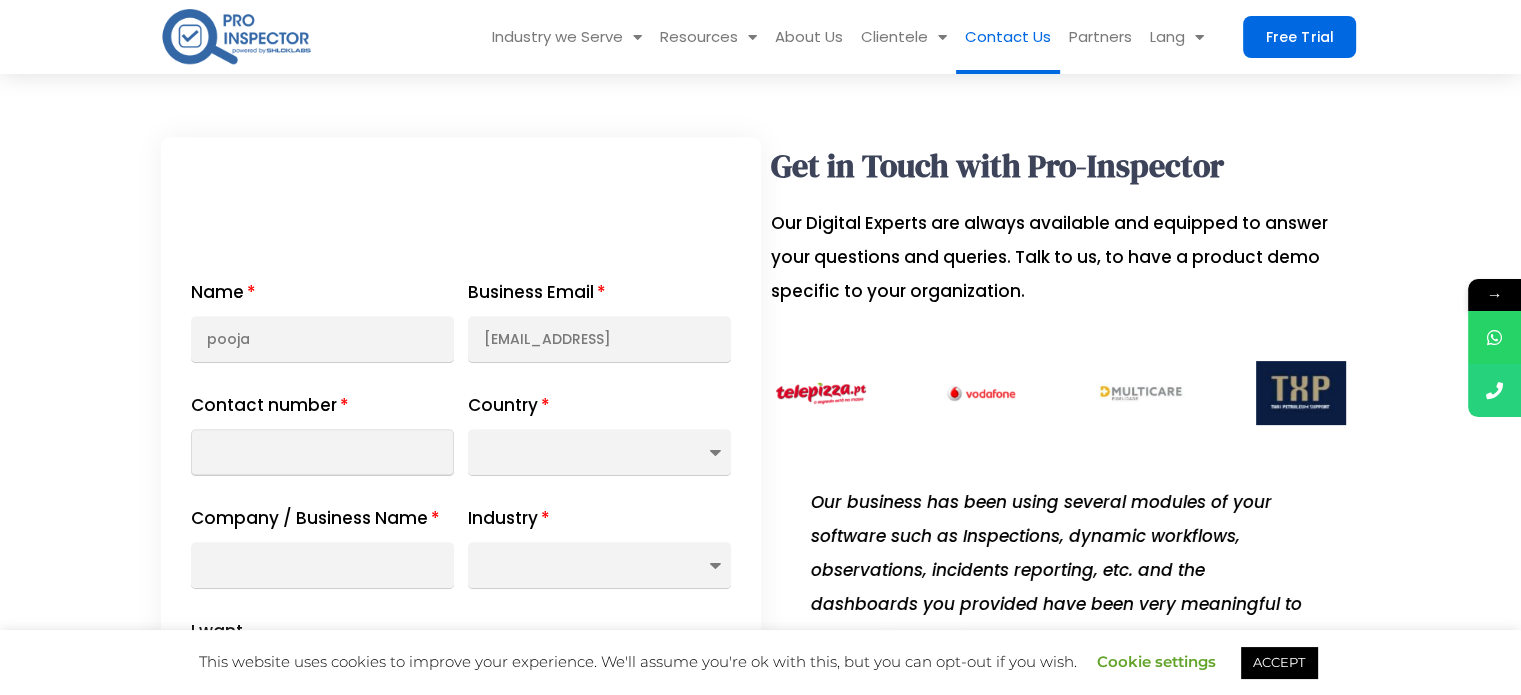 click on "Contact number" at bounding box center [322, 453] 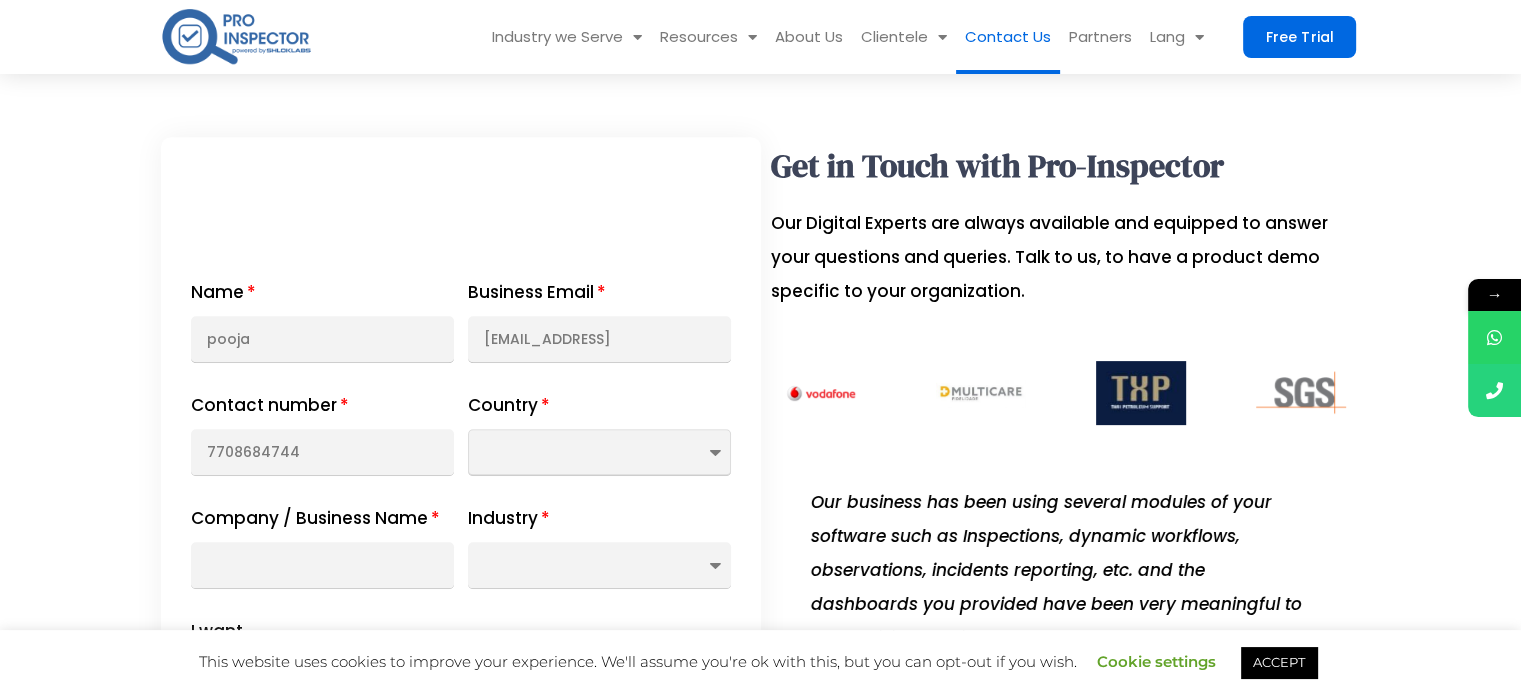 click on "[GEOGRAPHIC_DATA]
[GEOGRAPHIC_DATA]
[GEOGRAPHIC_DATA]
[GEOGRAPHIC_DATA]
[GEOGRAPHIC_DATA]
[GEOGRAPHIC_DATA]
[GEOGRAPHIC_DATA]
[GEOGRAPHIC_DATA]
[GEOGRAPHIC_DATA]
[GEOGRAPHIC_DATA]
[GEOGRAPHIC_DATA]
[GEOGRAPHIC_DATA] [GEOGRAPHIC_DATA]
[GEOGRAPHIC_DATA]
[GEOGRAPHIC_DATA]
[GEOGRAPHIC_DATA]
[GEOGRAPHIC_DATA]
[GEOGRAPHIC_DATA]
[GEOGRAPHIC_DATA]
[GEOGRAPHIC_DATA]
[GEOGRAPHIC_DATA]
[GEOGRAPHIC_DATA]
[GEOGRAPHIC_DATA]
[GEOGRAPHIC_DATA]
[GEOGRAPHIC_DATA]
[GEOGRAPHIC_DATA]
[GEOGRAPHIC_DATA]
[GEOGRAPHIC_DATA]
[GEOGRAPHIC_DATA]
[GEOGRAPHIC_DATA]
[GEOGRAPHIC_DATA]
[GEOGRAPHIC_DATA]
[GEOGRAPHIC_DATA]
[GEOGRAPHIC_DATA]
[GEOGRAPHIC_DATA]
[GEOGRAPHIC_DATA]
[GEOGRAPHIC_DATA]
[GEOGRAPHIC_DATA]
[GEOGRAPHIC_DATA]
[GEOGRAPHIC_DATA], [GEOGRAPHIC_DATA], [GEOGRAPHIC_DATA]
Cote d'Ivoire
[GEOGRAPHIC_DATA]
[GEOGRAPHIC_DATA]
[GEOGRAPHIC_DATA]
[GEOGRAPHIC_DATA]
[GEOGRAPHIC_DATA] [GEOGRAPHIC_DATA]" at bounding box center [599, 453] 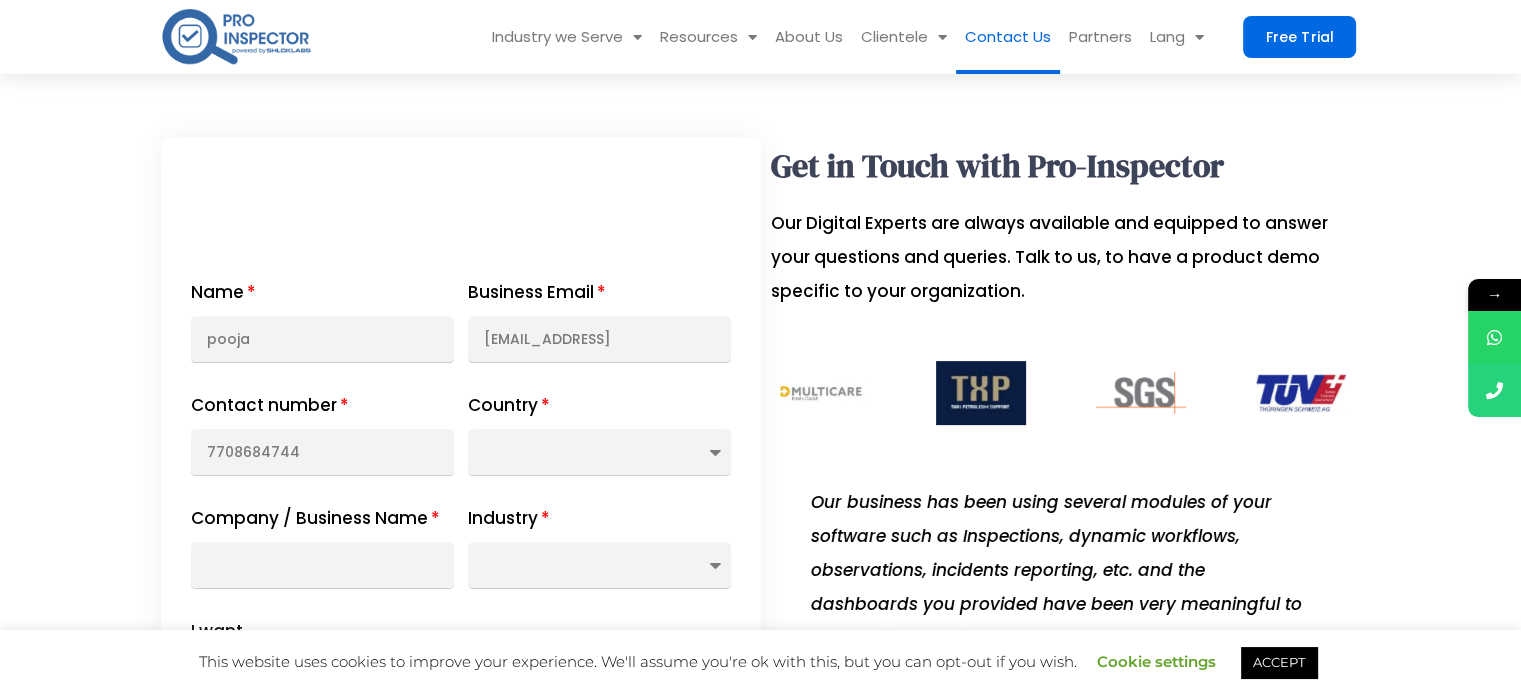 click on "Company / Business Name" at bounding box center [315, 522] 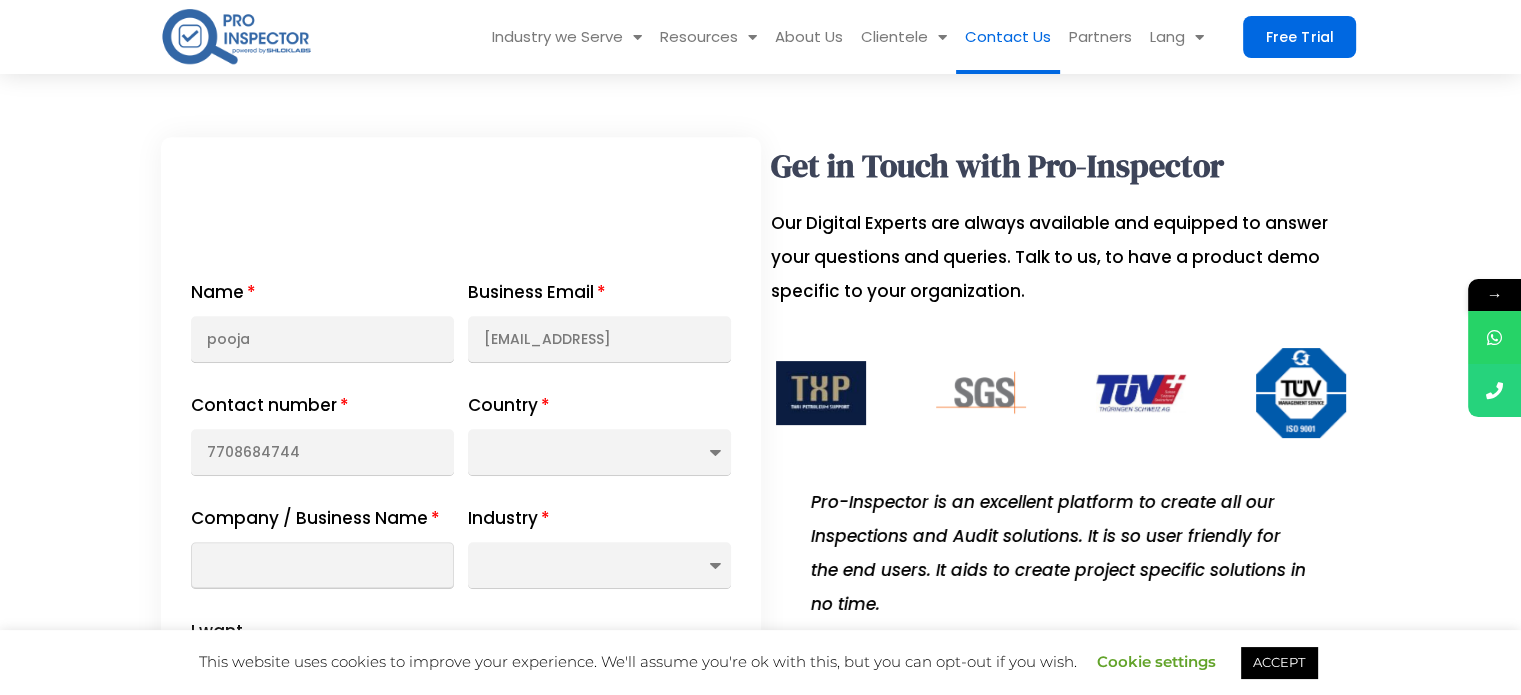 type on "f" 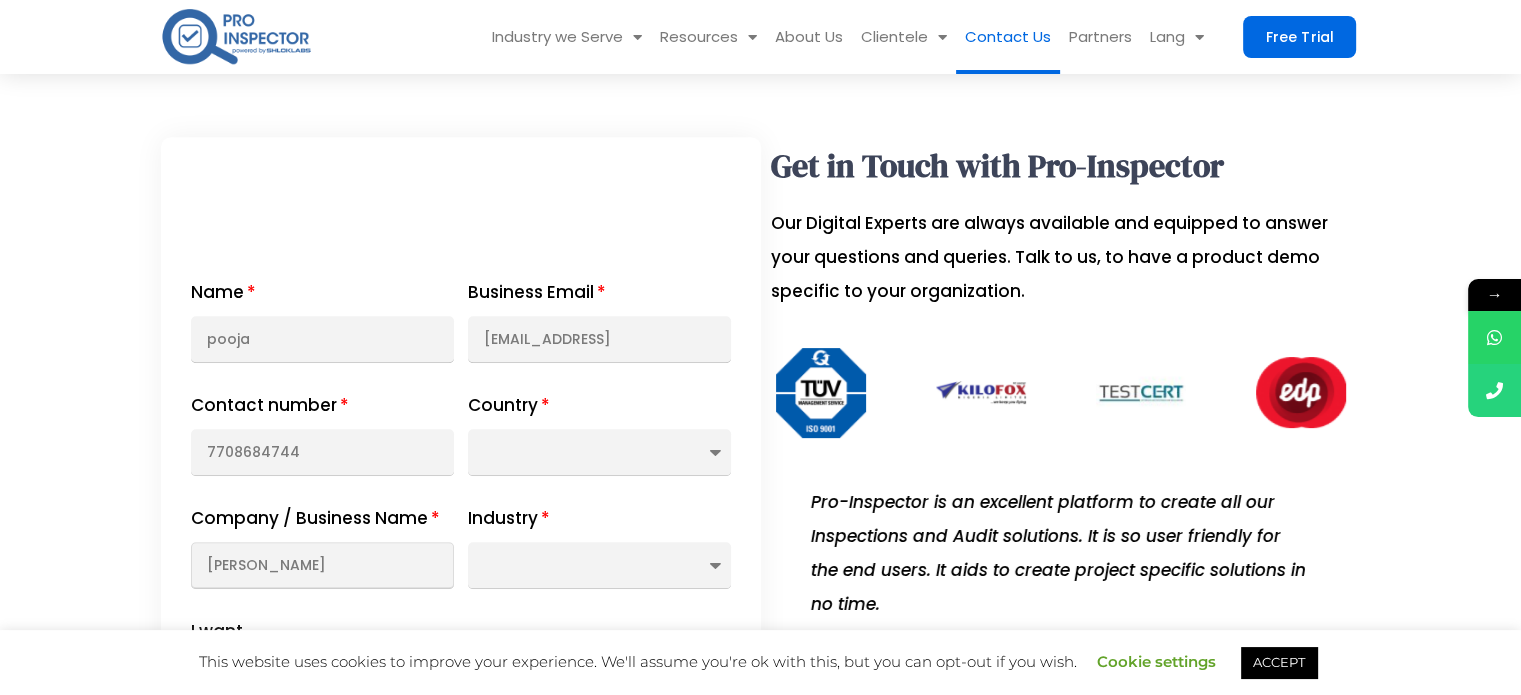 type on "Milton" 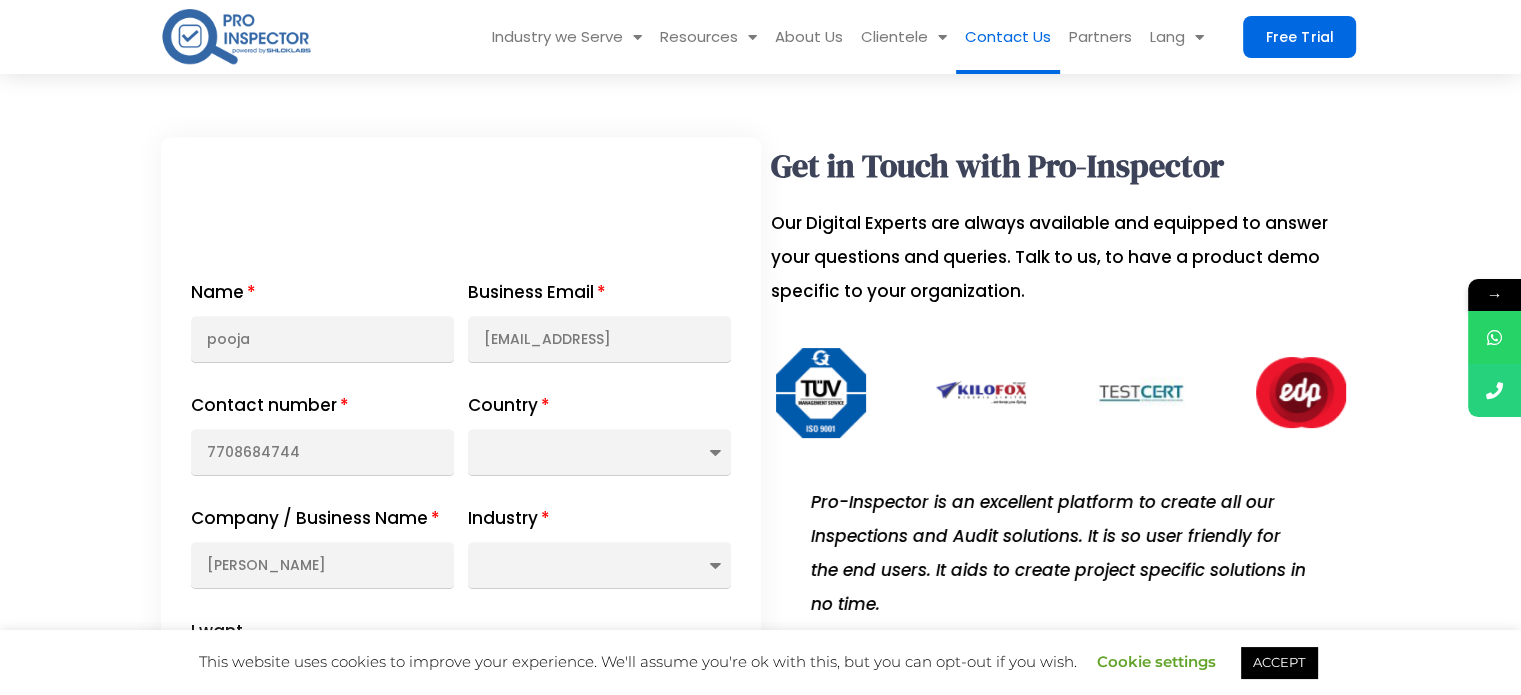 click on "Industry" at bounding box center (509, 522) 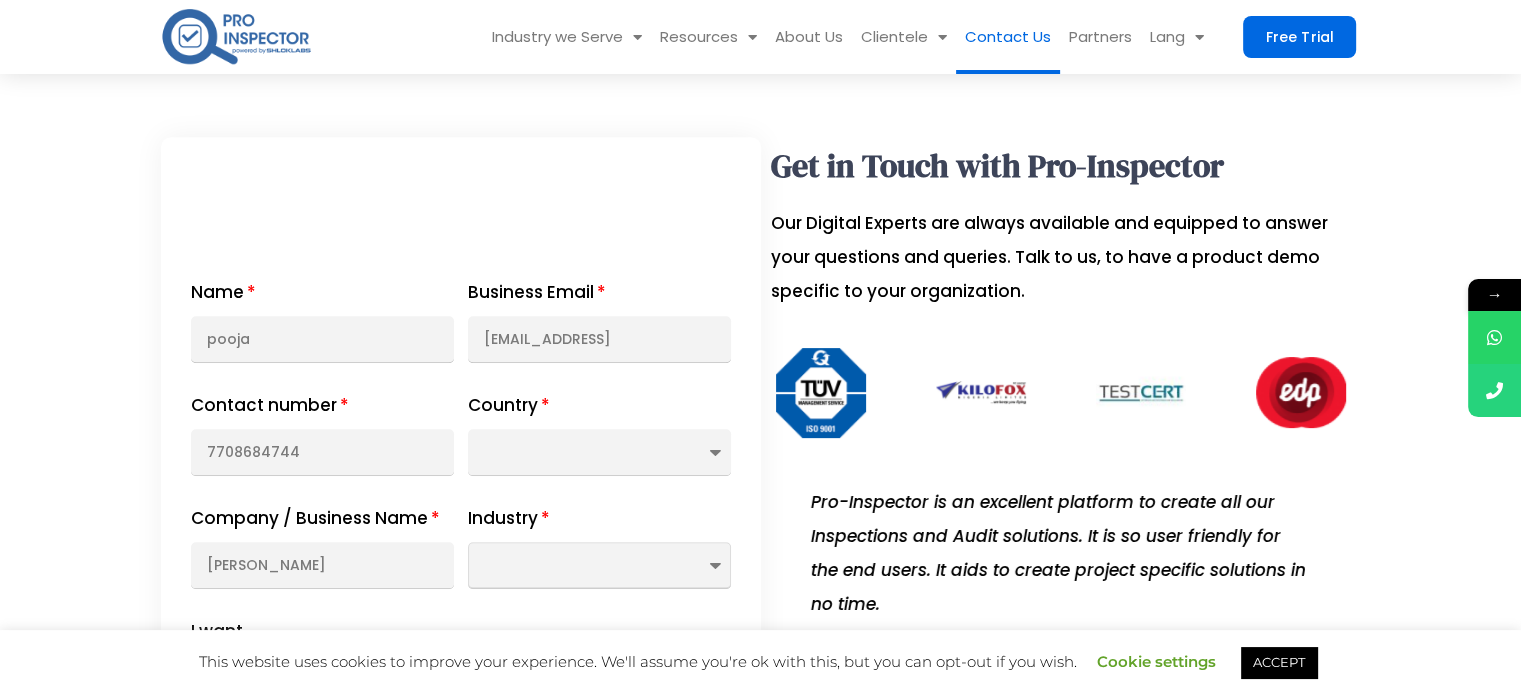 click on "Automotive
Aviation
Construction & Real Estate
Facility Management
Food & Beverage
Health & Safety
Hospitality
Manufacturing
Oil & Gas
Retail & Franchise
Transport & Logistics" at bounding box center [599, 566] 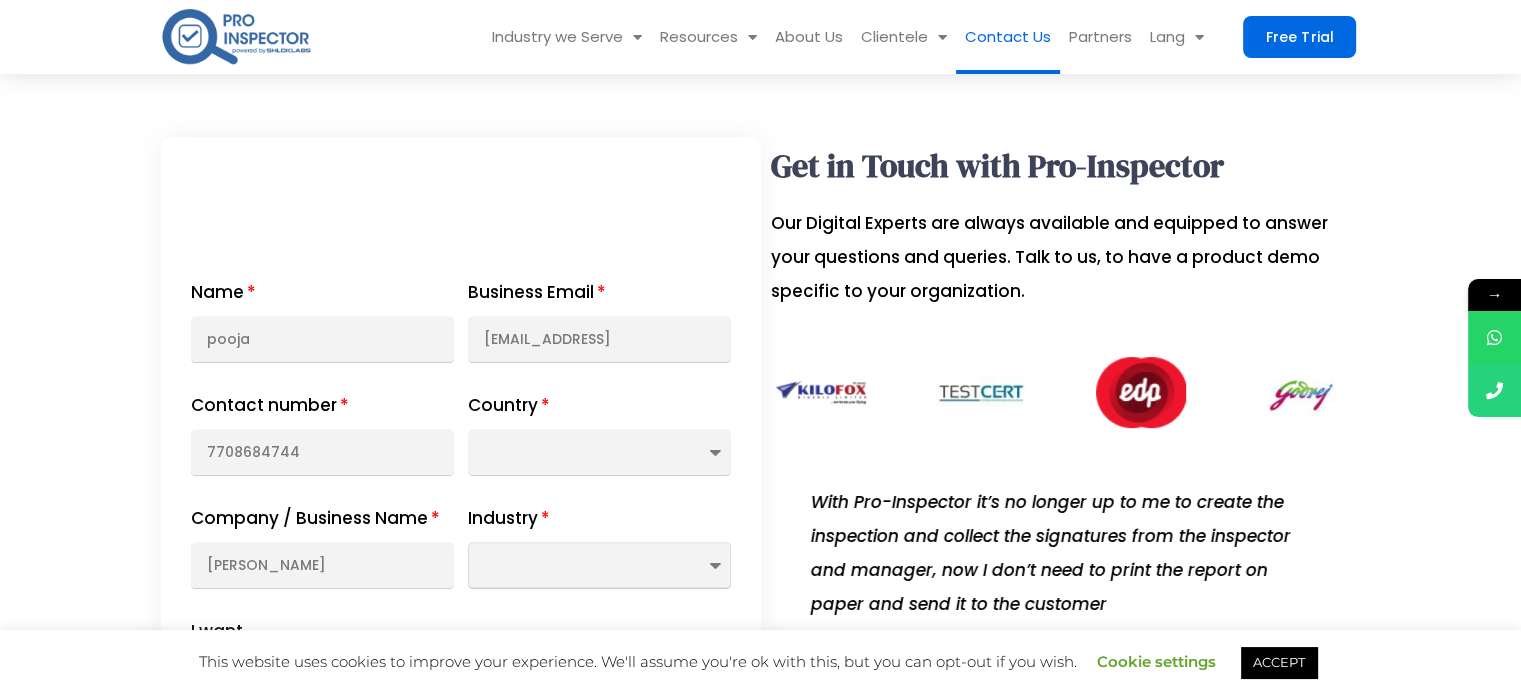 click on "Automotive
Aviation
Construction & Real Estate
Facility Management
Food & Beverage
Health & Safety
Hospitality
Manufacturing
Oil & Gas
Retail & Franchise
Transport & Logistics" at bounding box center (599, 566) 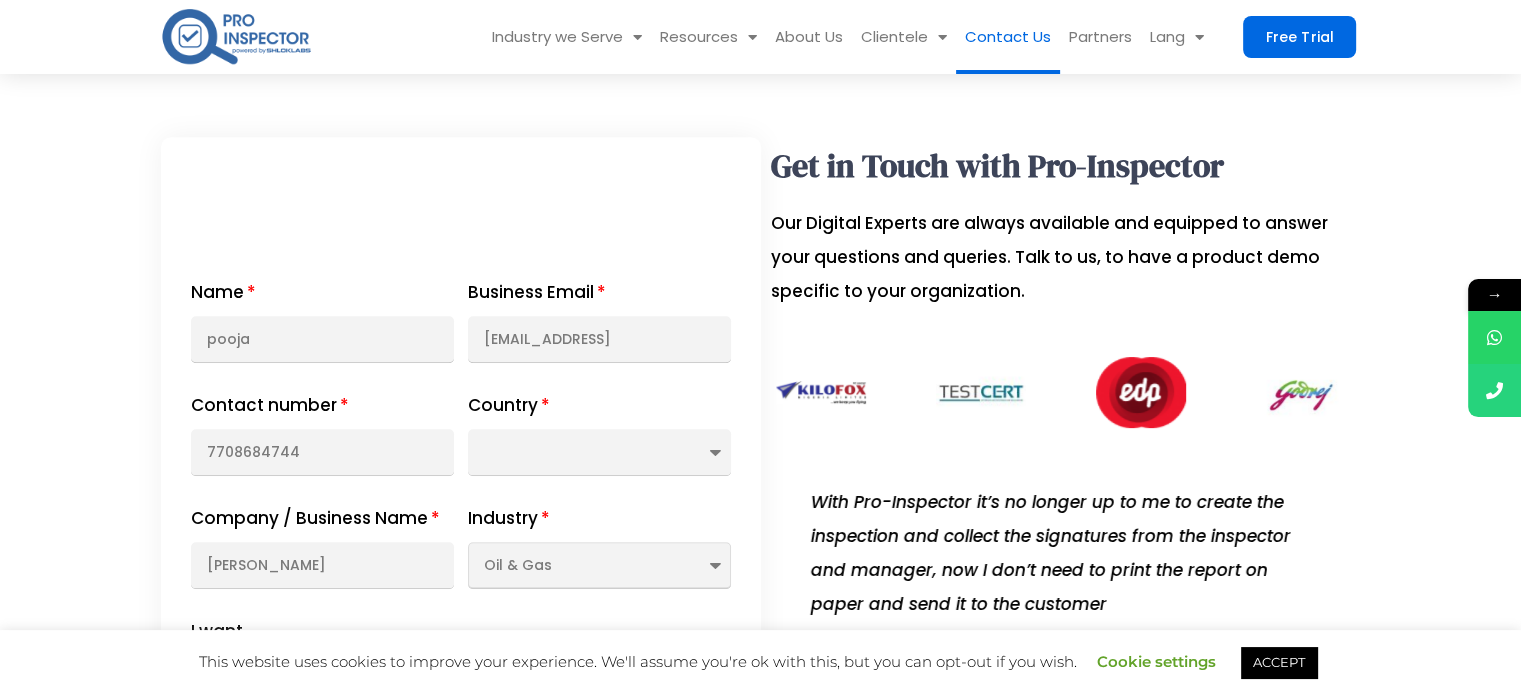 click on "Automotive
Aviation
Construction & Real Estate
Facility Management
Food & Beverage
Health & Safety
Hospitality
Manufacturing
Oil & Gas
Retail & Franchise
Transport & Logistics" at bounding box center [599, 566] 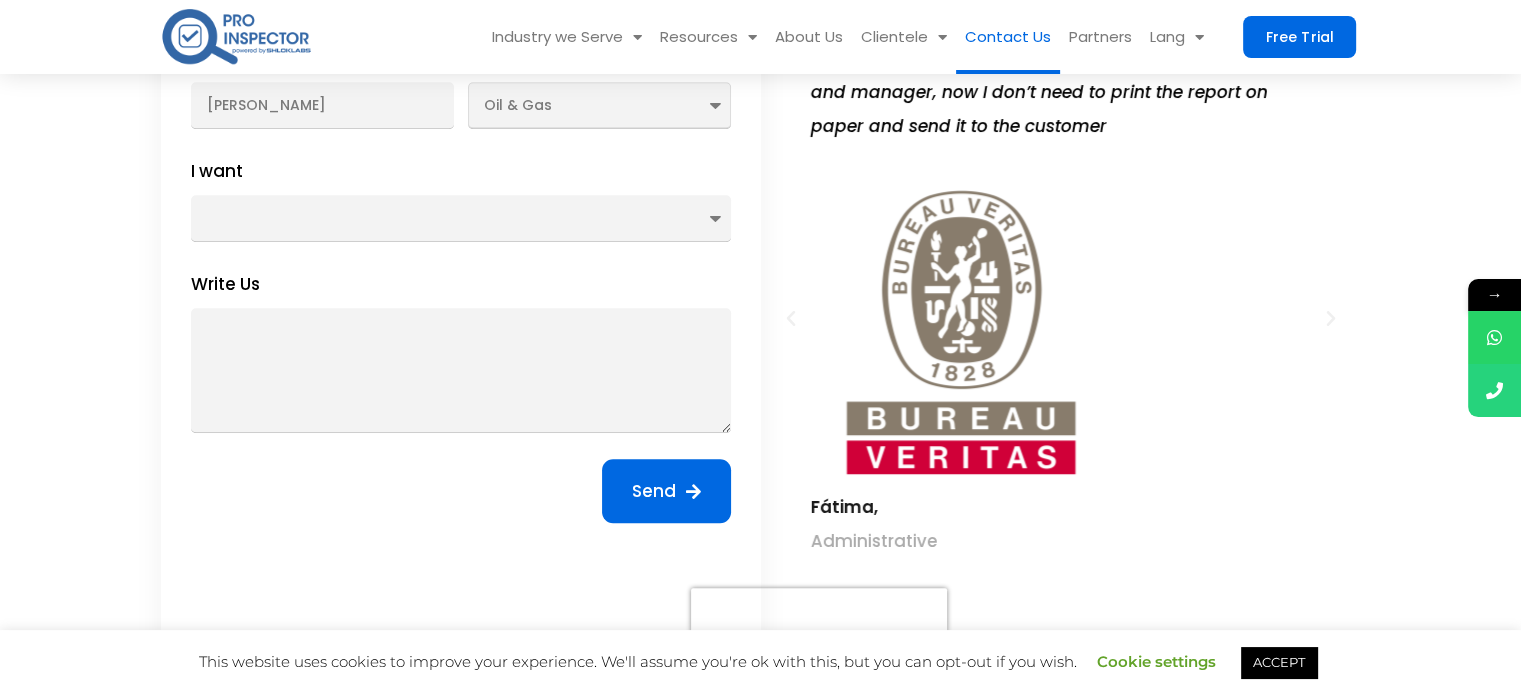 scroll, scrollTop: 1100, scrollLeft: 0, axis: vertical 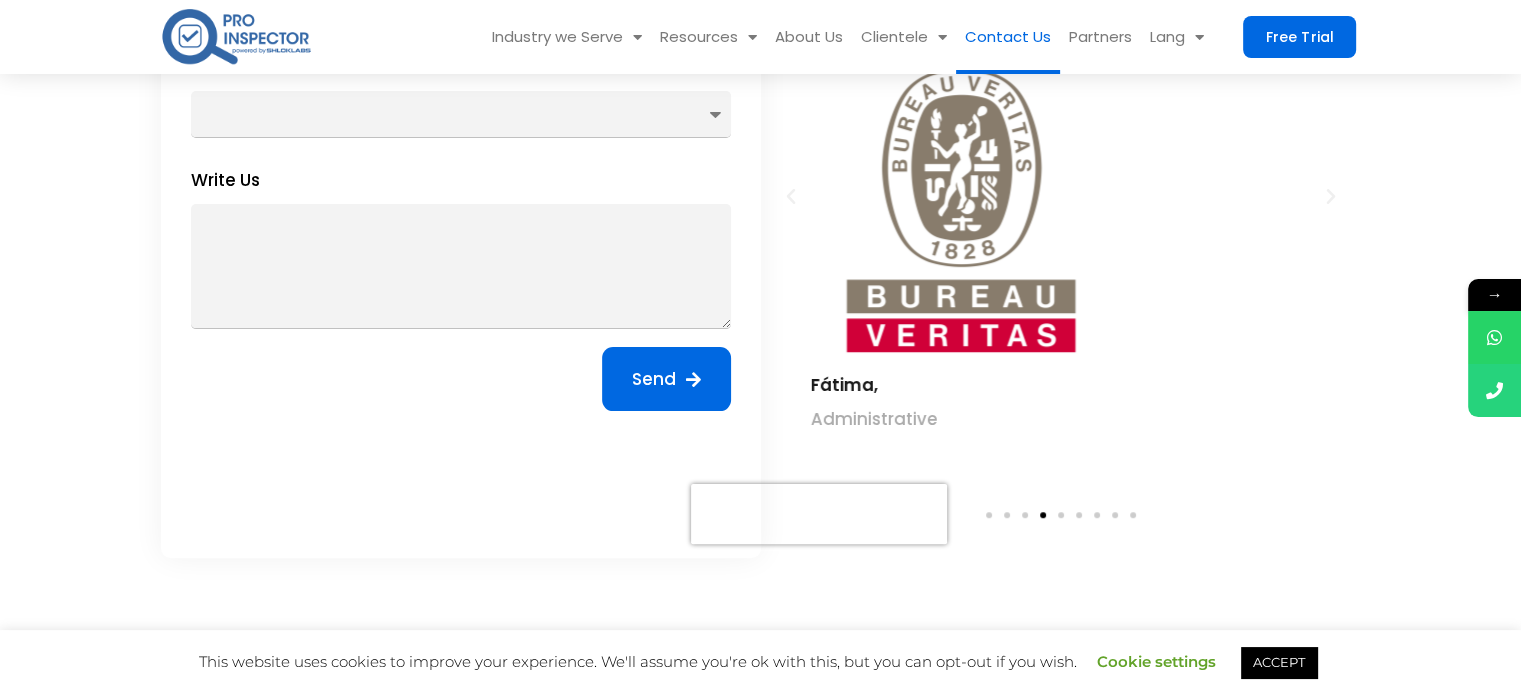 click on "Send" at bounding box center (654, 379) 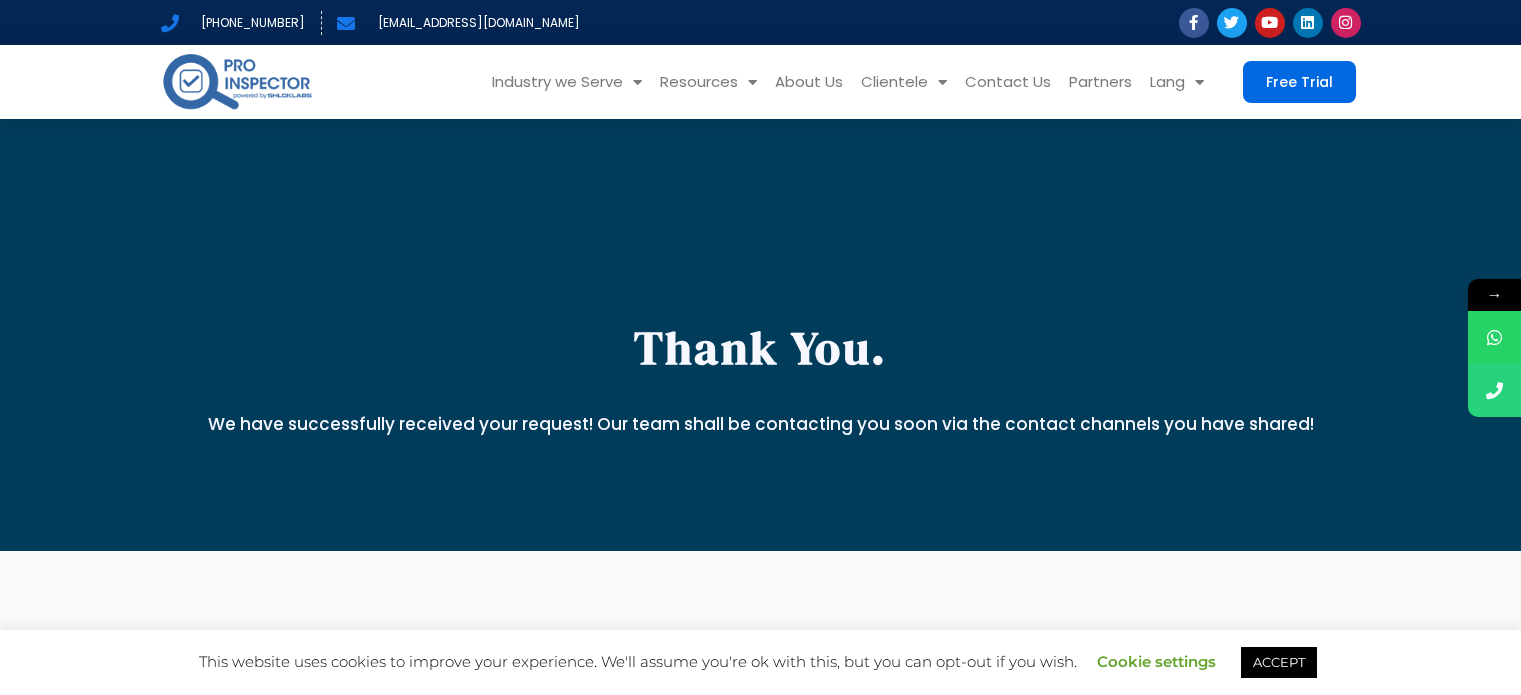 scroll, scrollTop: 0, scrollLeft: 0, axis: both 